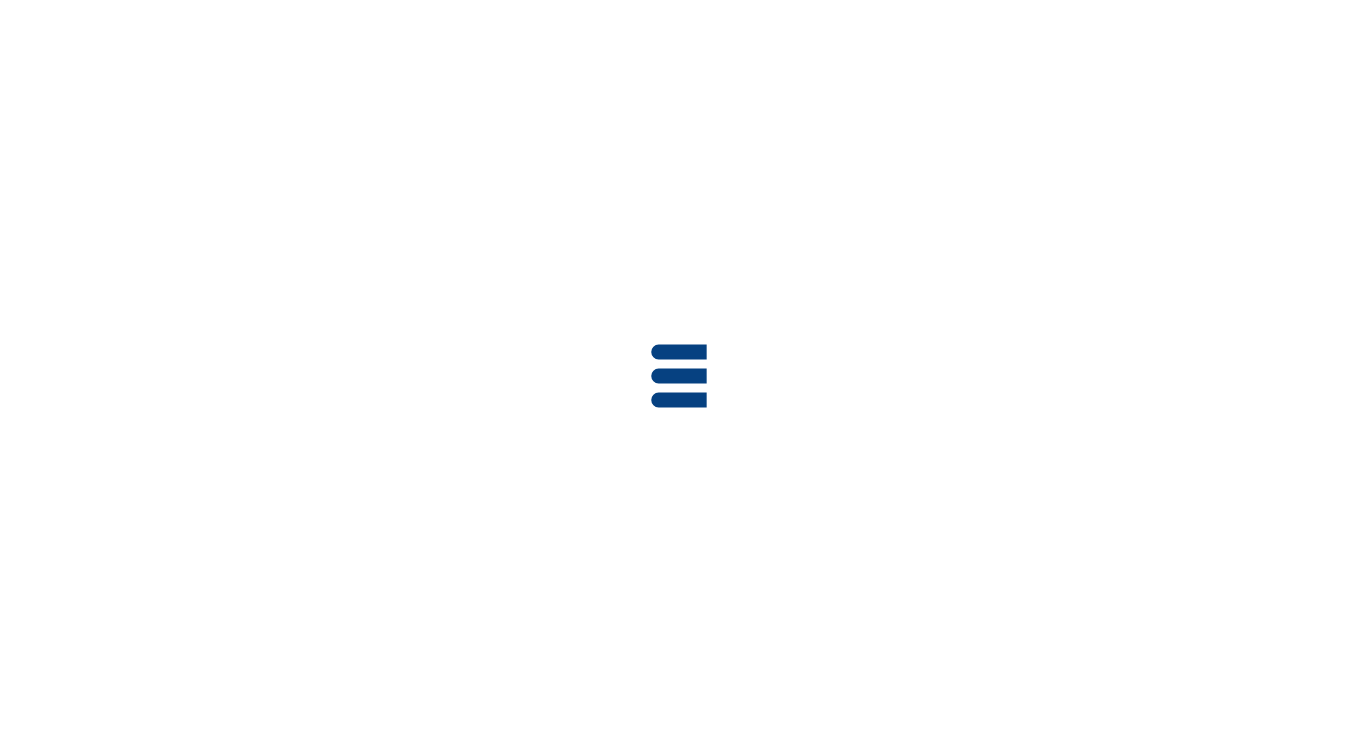 scroll, scrollTop: 0, scrollLeft: 0, axis: both 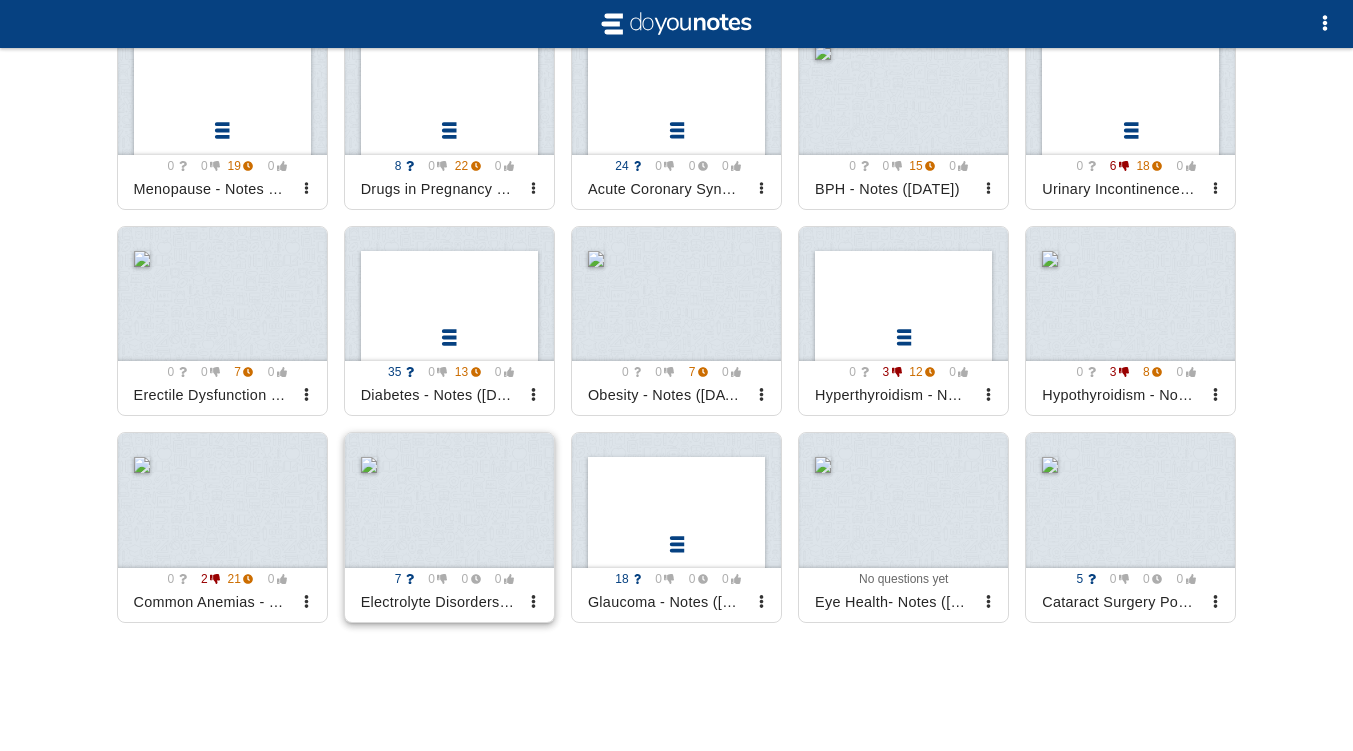 click at bounding box center (449, 500) 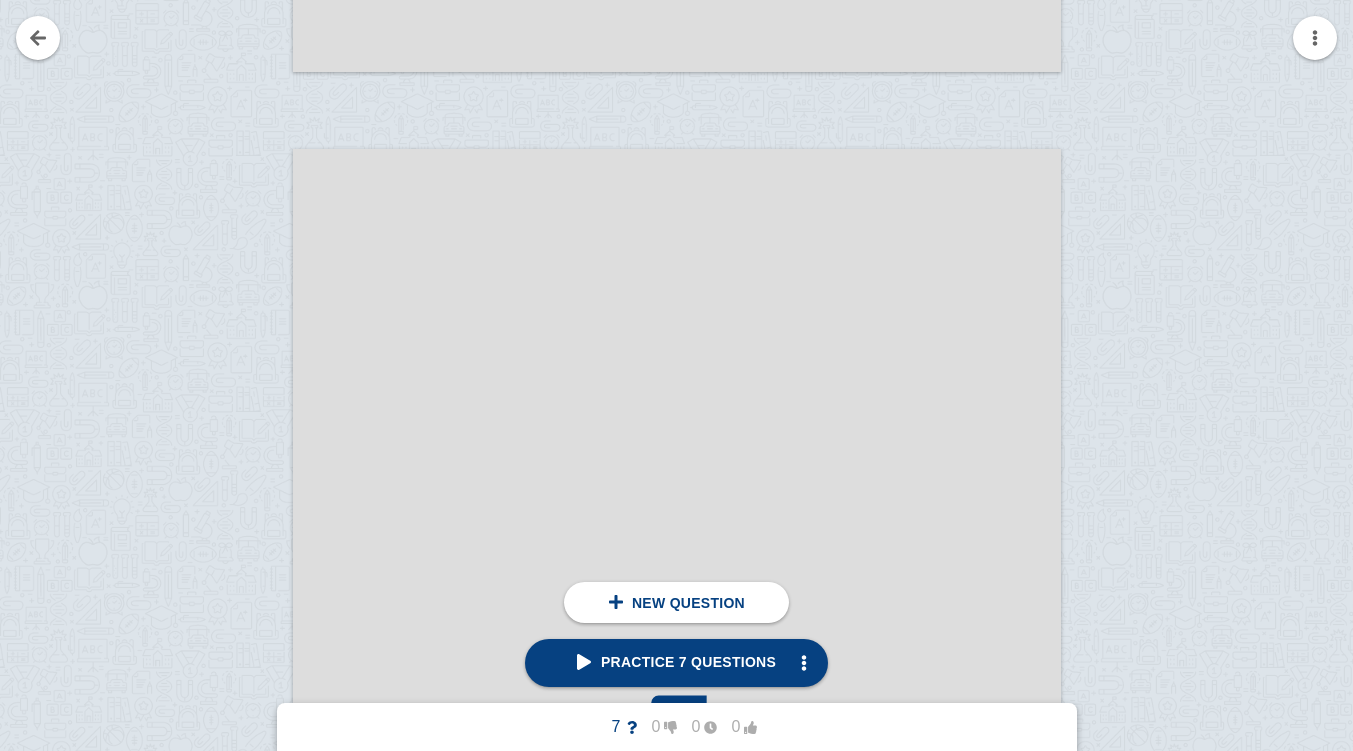 scroll, scrollTop: 0, scrollLeft: 0, axis: both 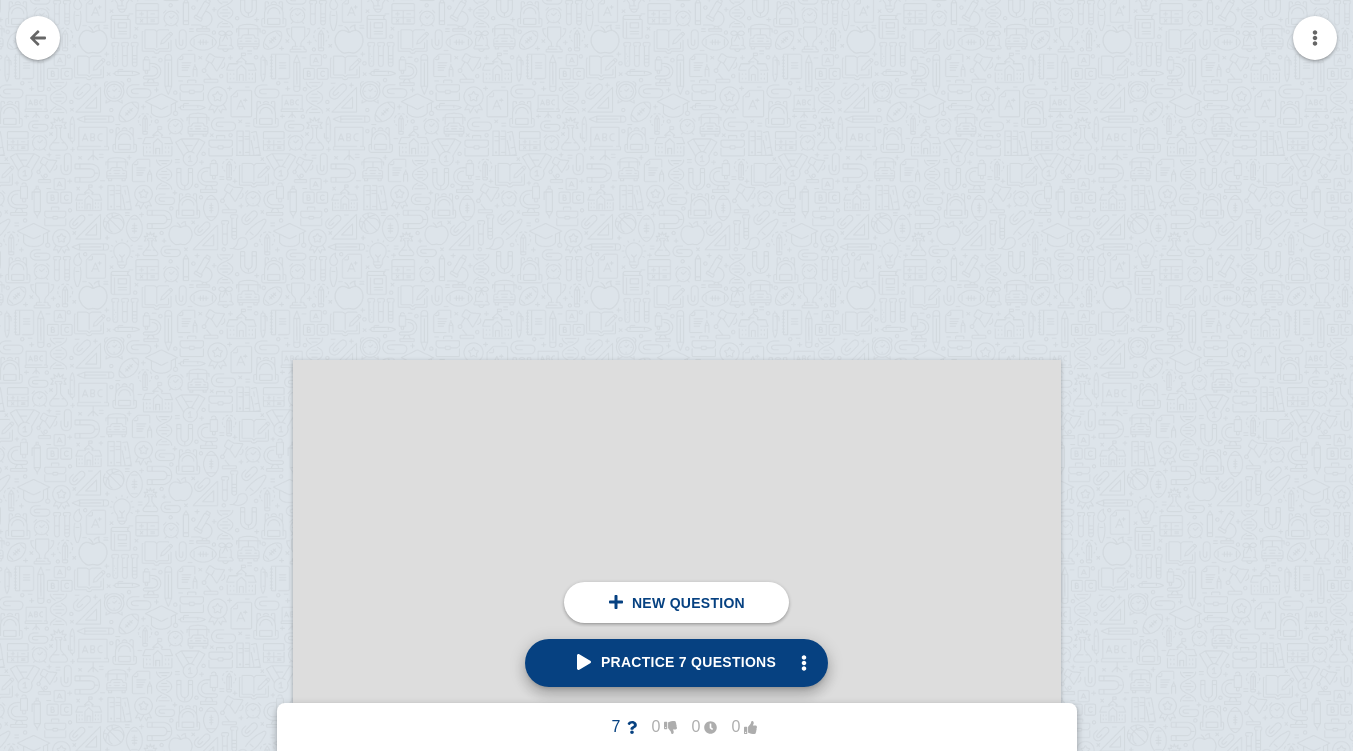 click on "Practice 7 questions" at bounding box center [676, 662] 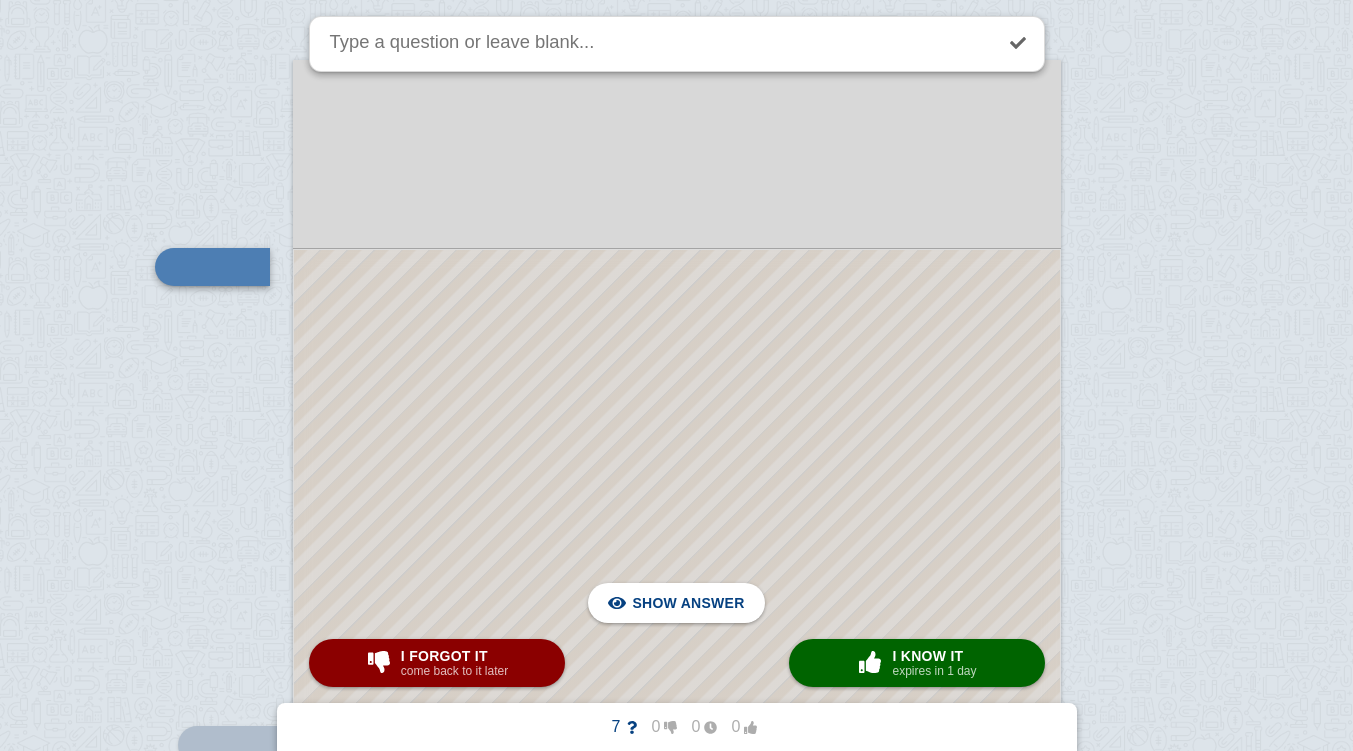 click at bounding box center [677, 708] 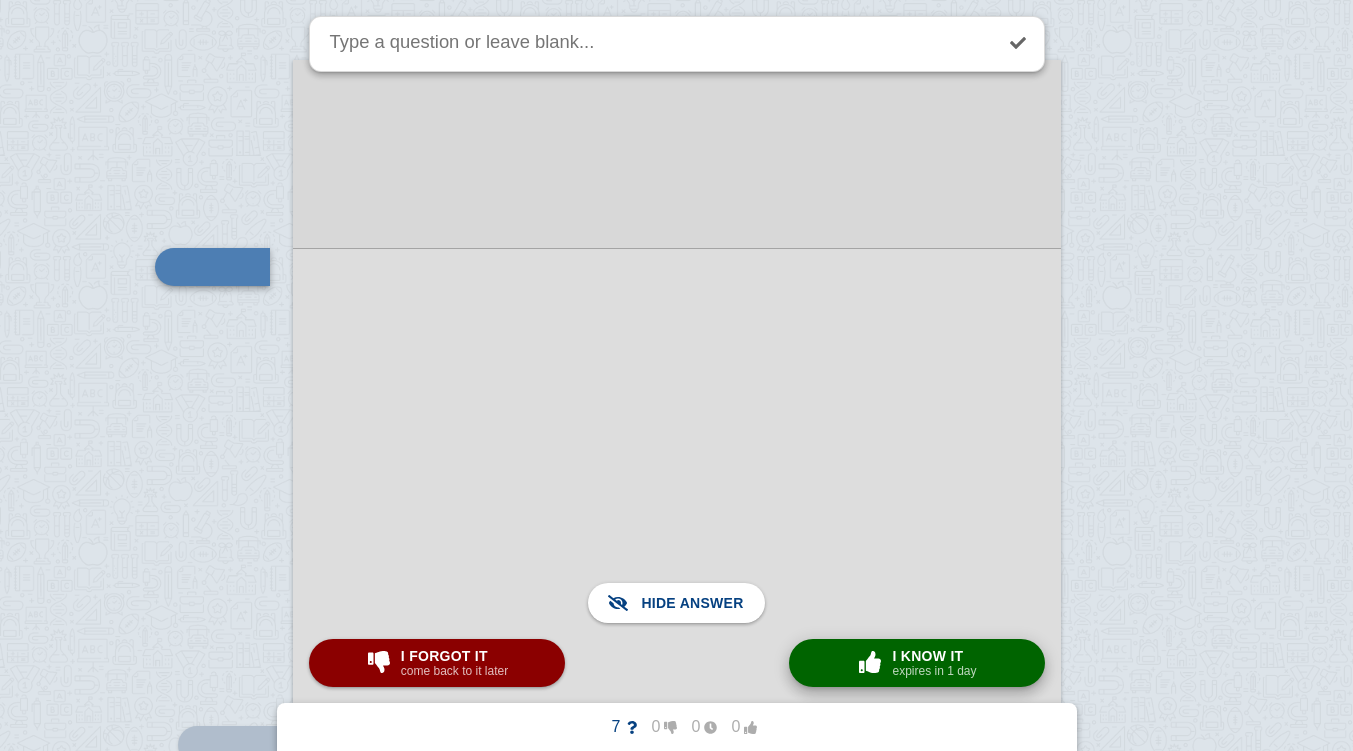 click at bounding box center [870, 662] 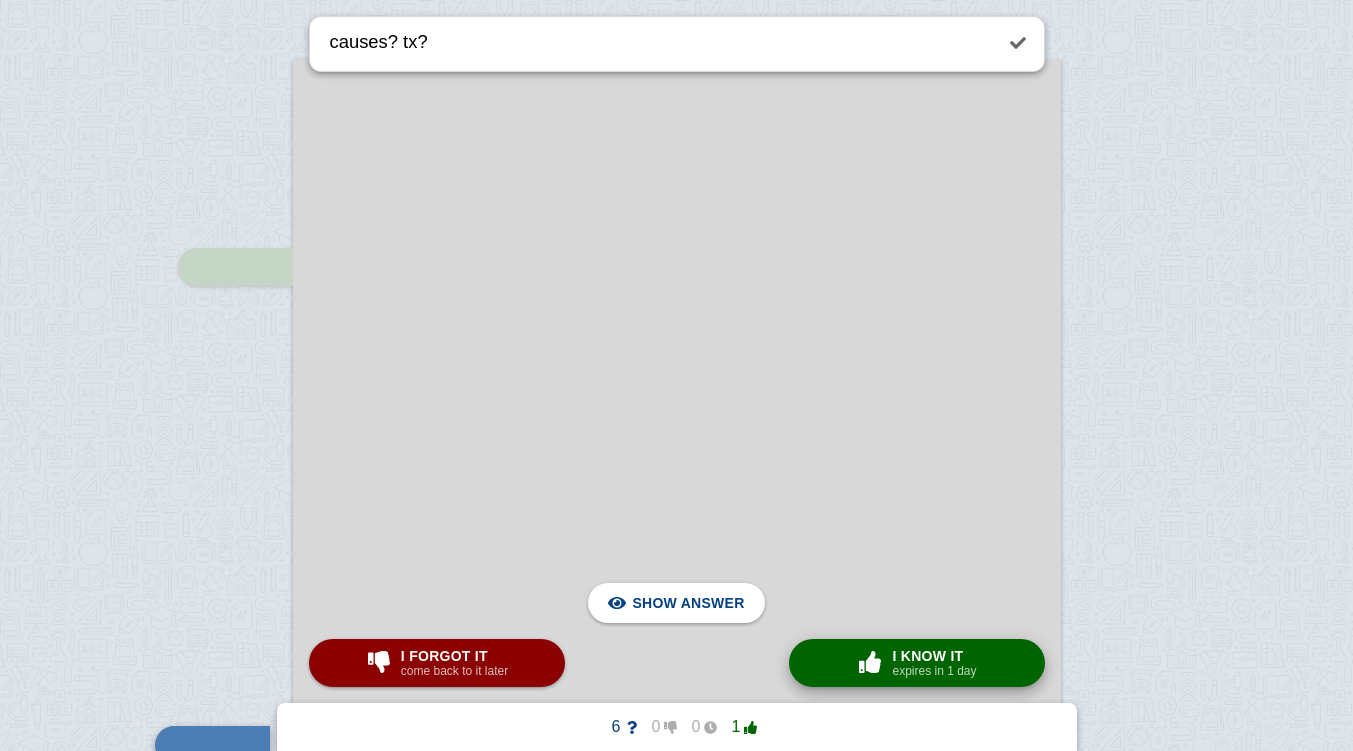 scroll, scrollTop: 4329, scrollLeft: 0, axis: vertical 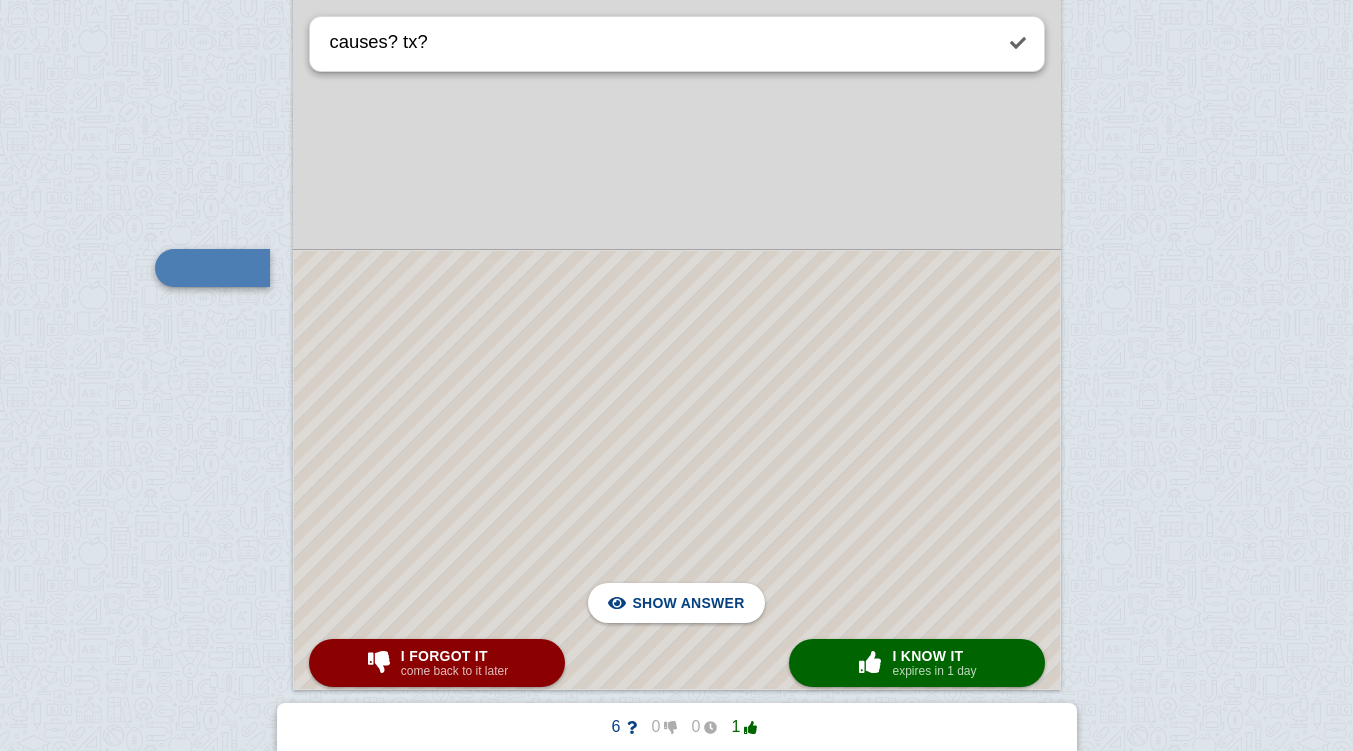 click at bounding box center (677, 470) 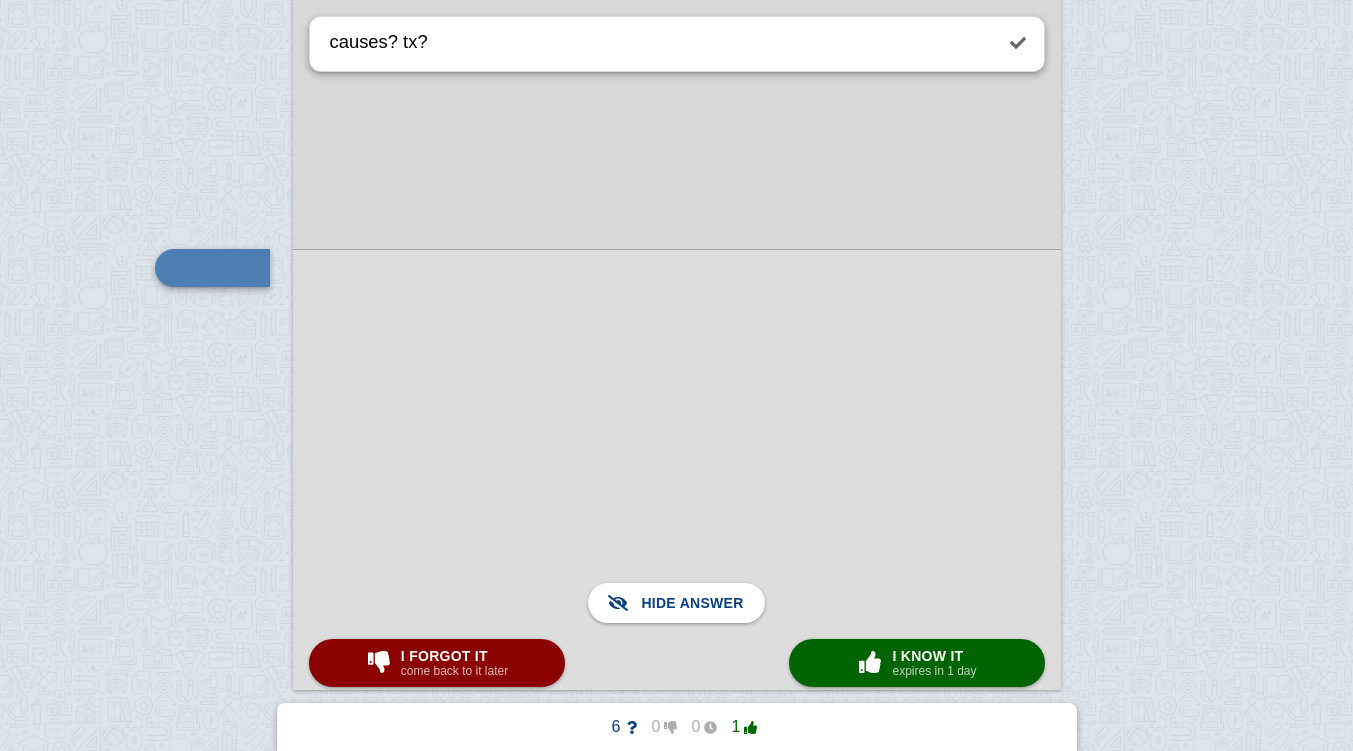 click at bounding box center [677, 469] 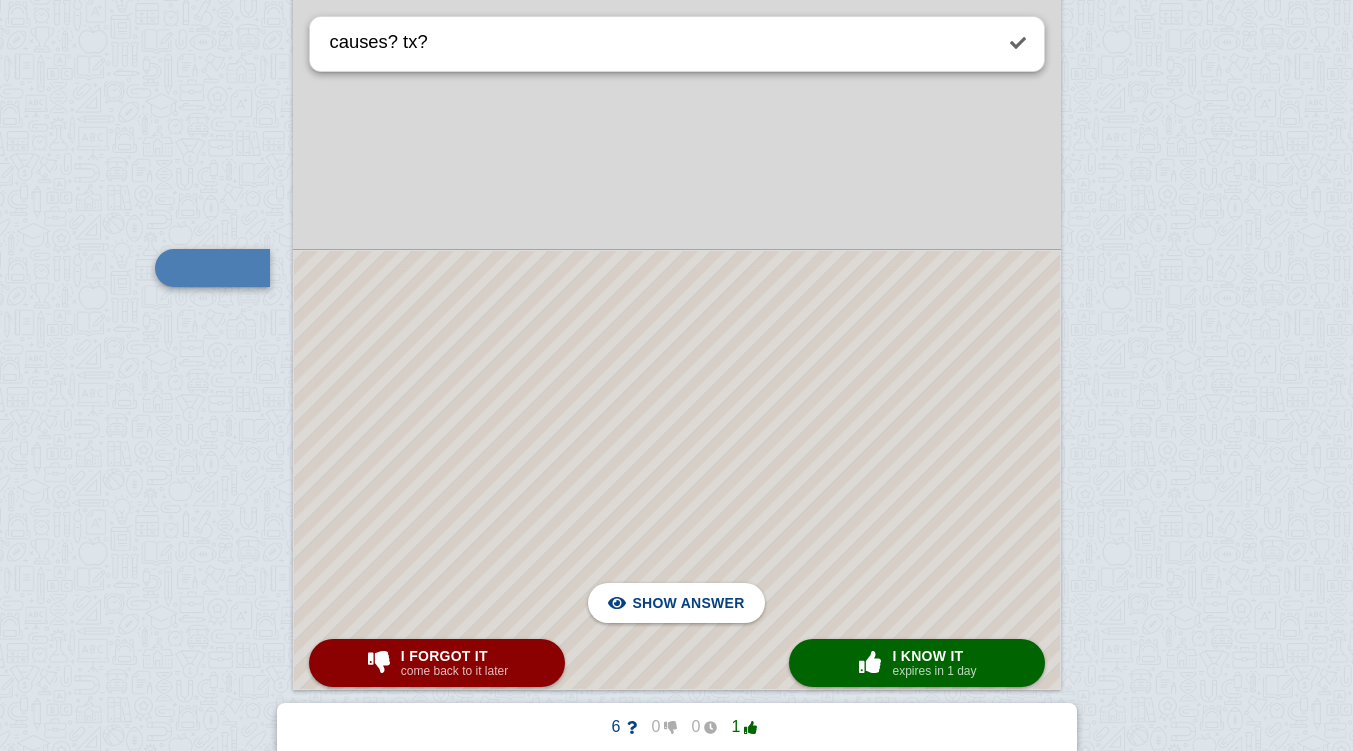 click at bounding box center (677, 470) 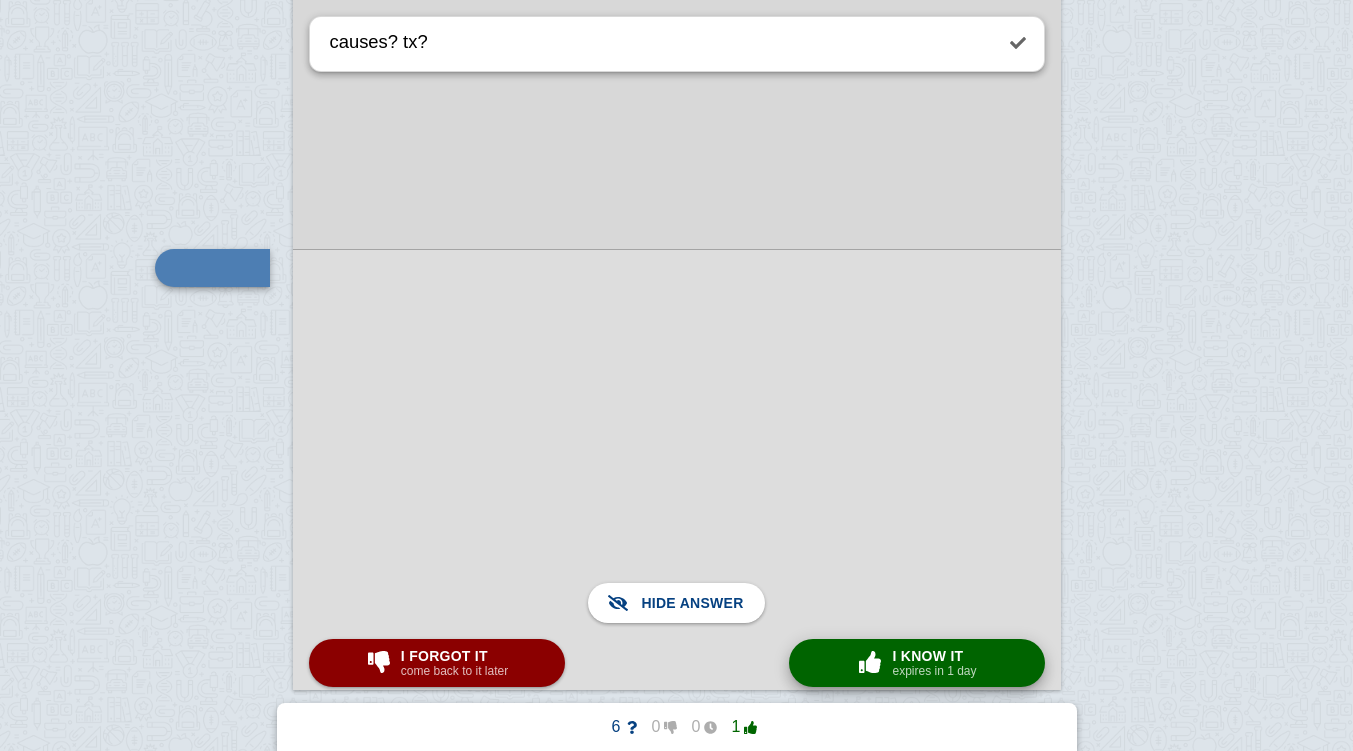 click on "× 0 I know it expires in 1 day" at bounding box center (916, 663) 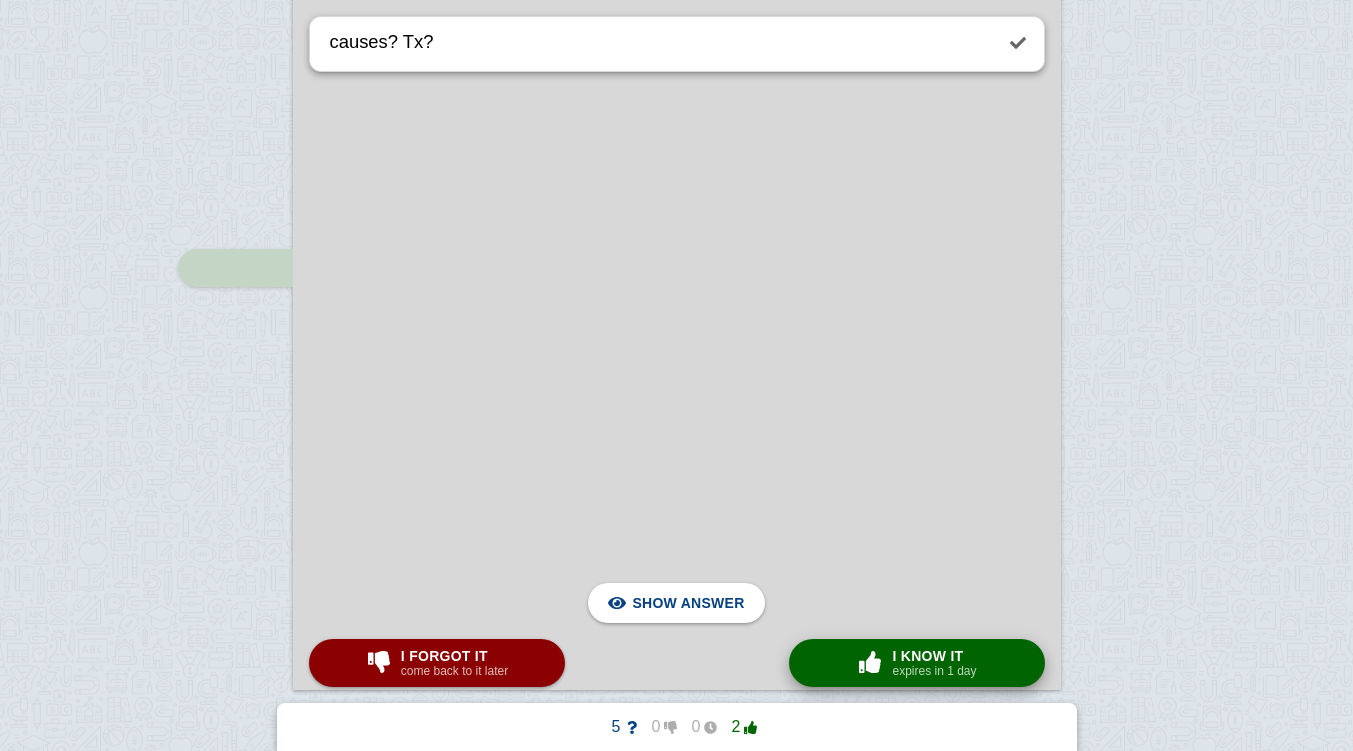 scroll, scrollTop: 5038, scrollLeft: 0, axis: vertical 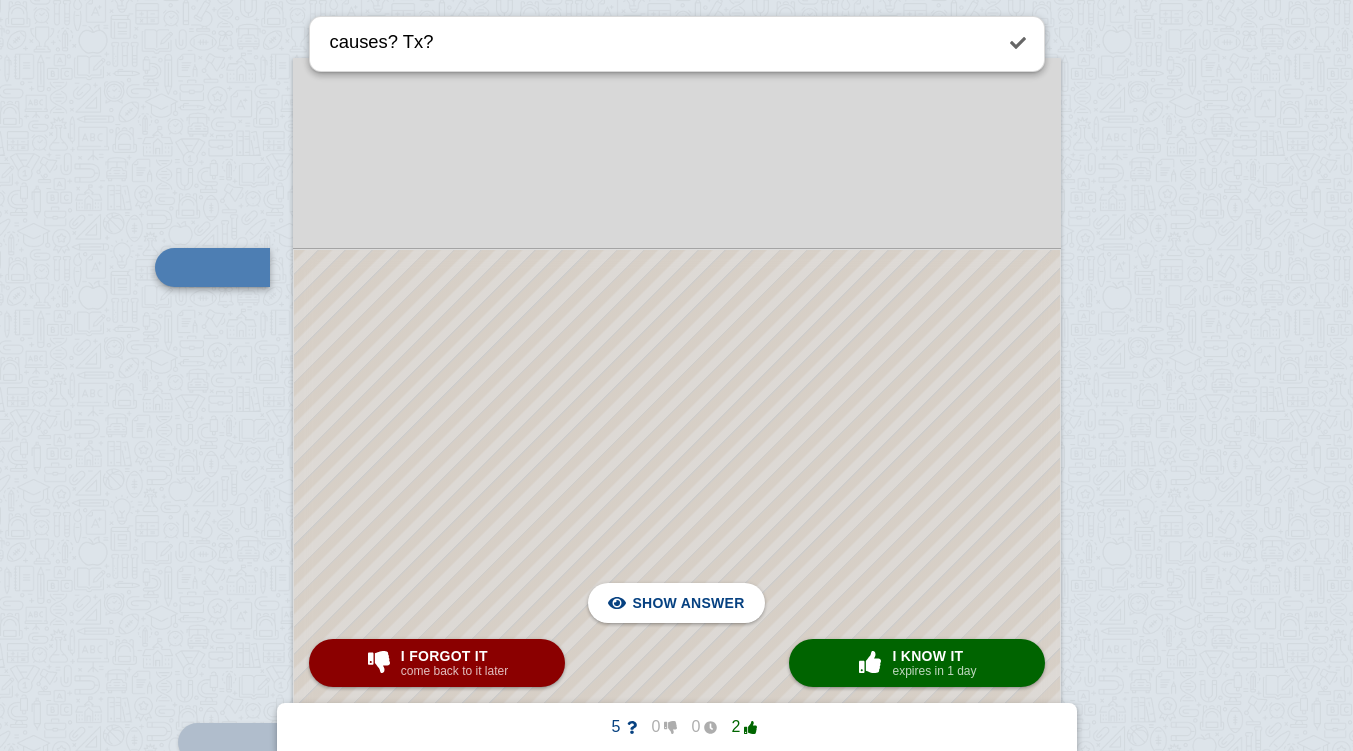 click at bounding box center (677, 707) 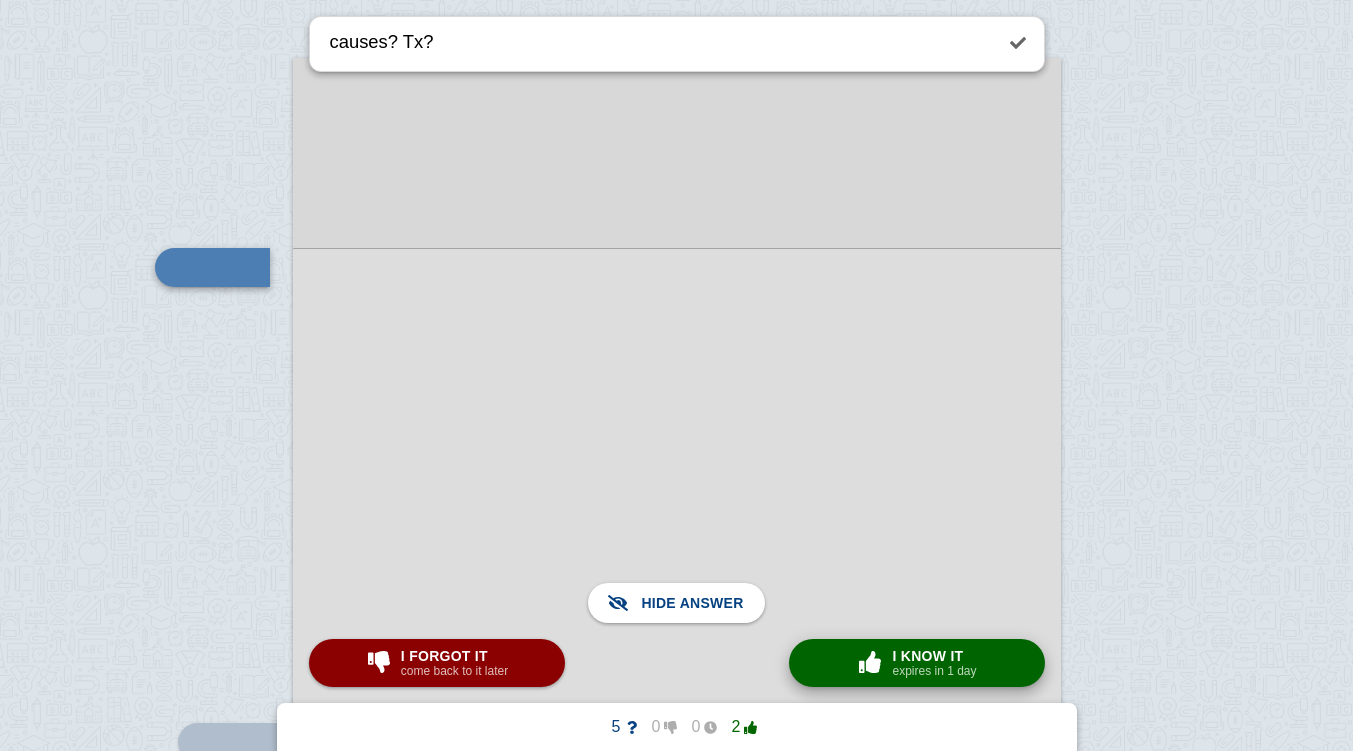 click on "expires in 1 day" at bounding box center [934, 671] 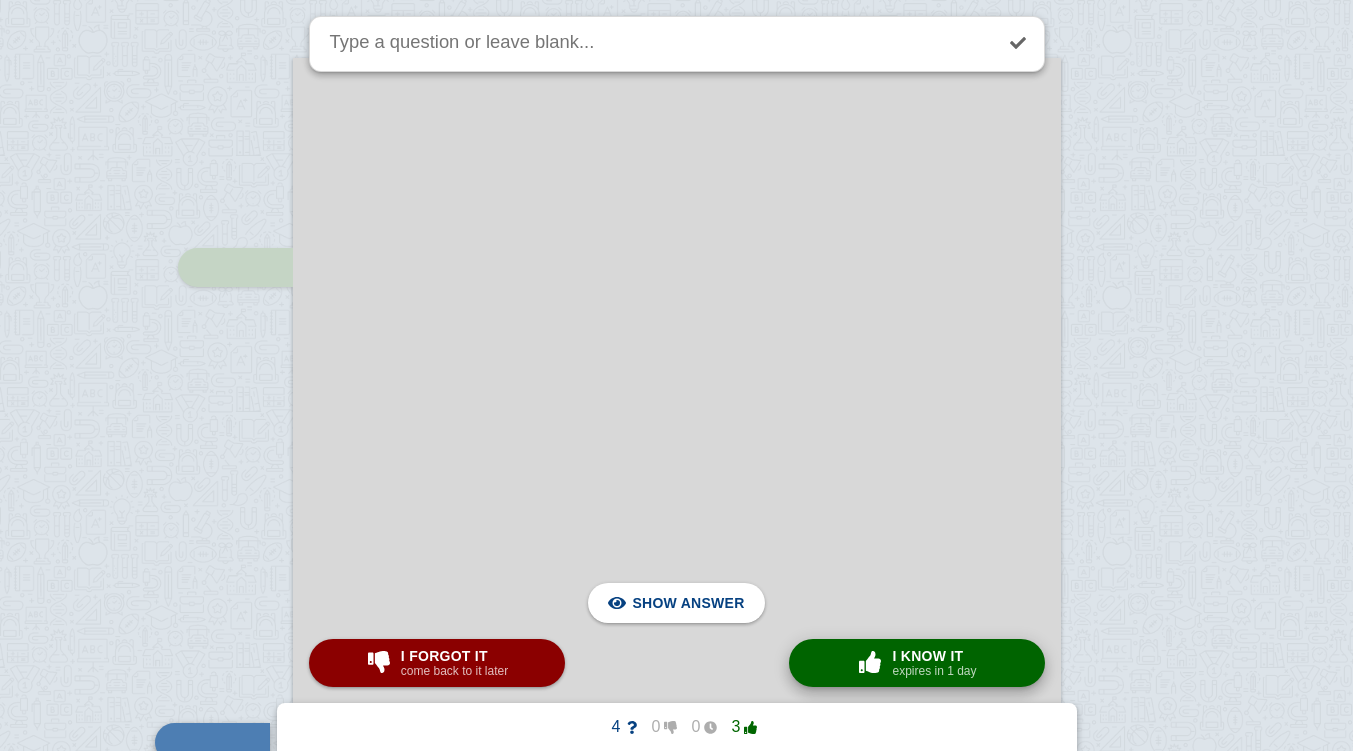 scroll, scrollTop: 5513, scrollLeft: 0, axis: vertical 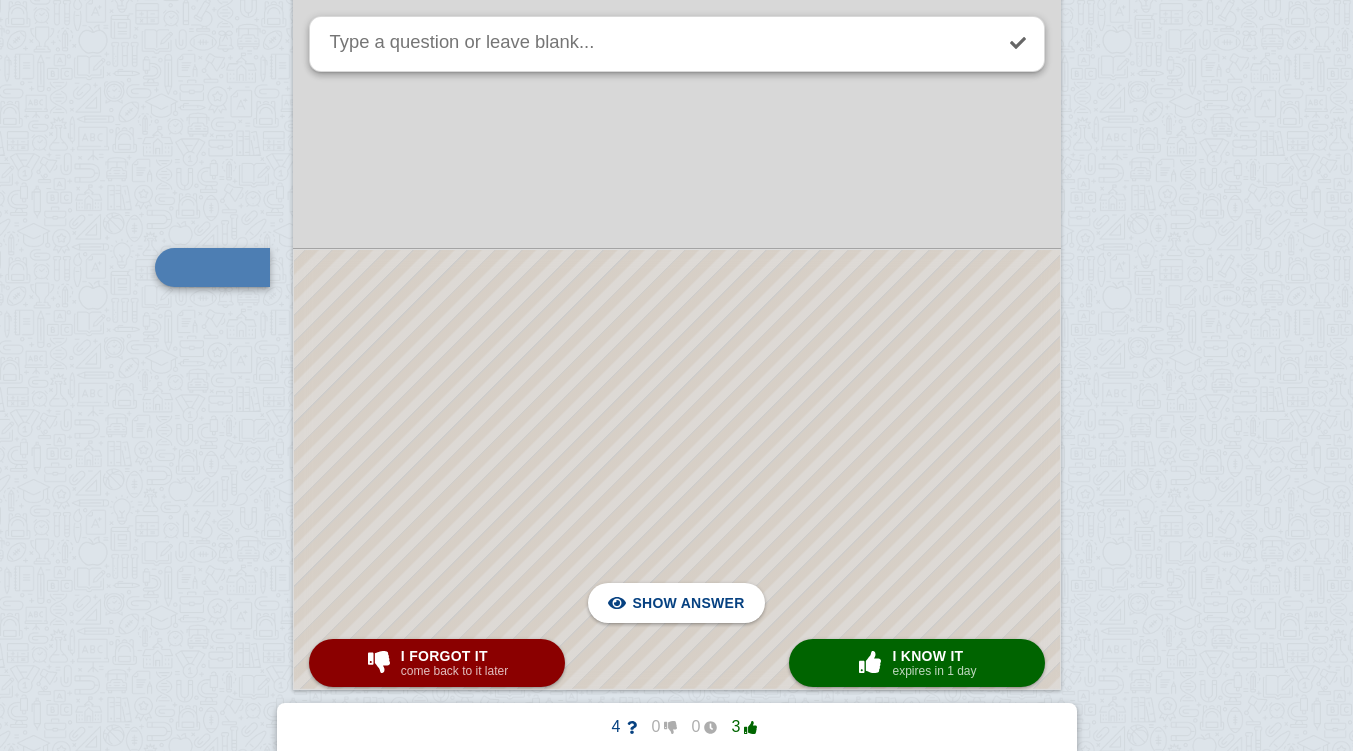 click at bounding box center (677, 469) 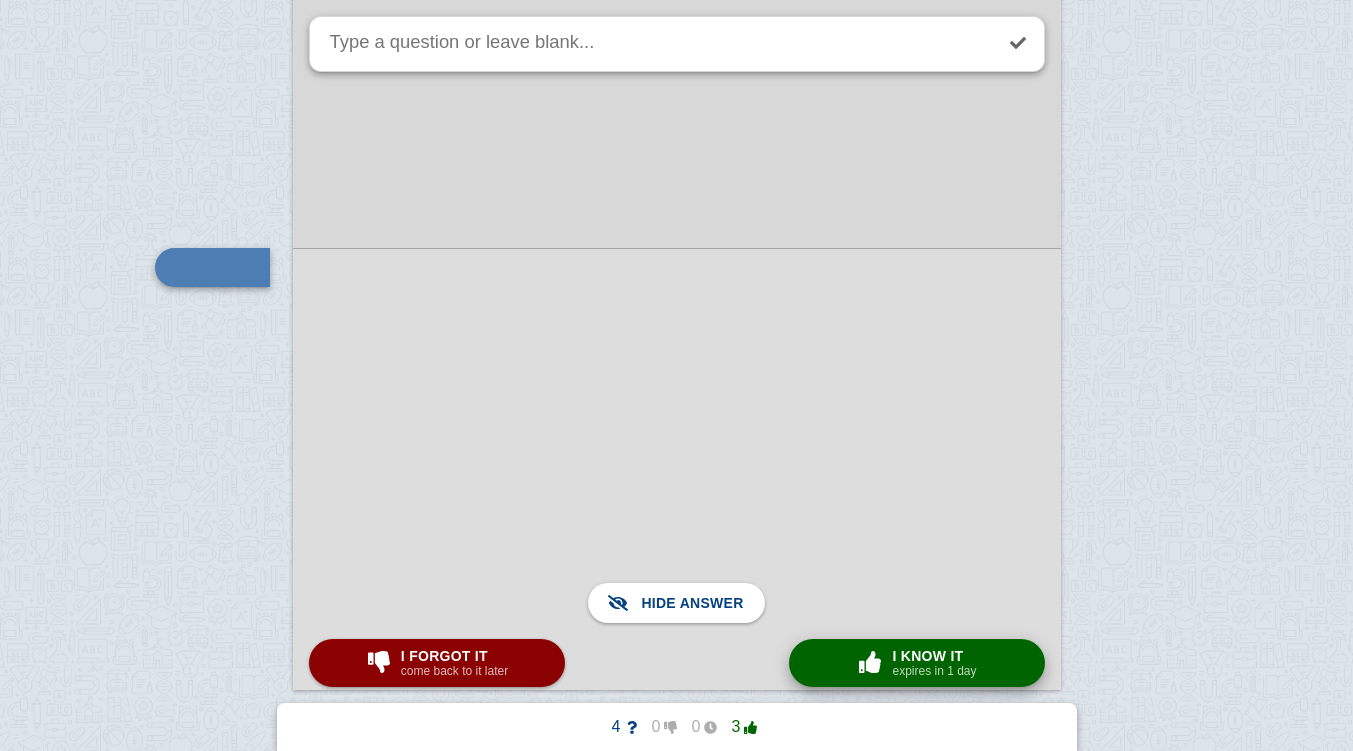 click on "expires in 1 day" at bounding box center (934, 671) 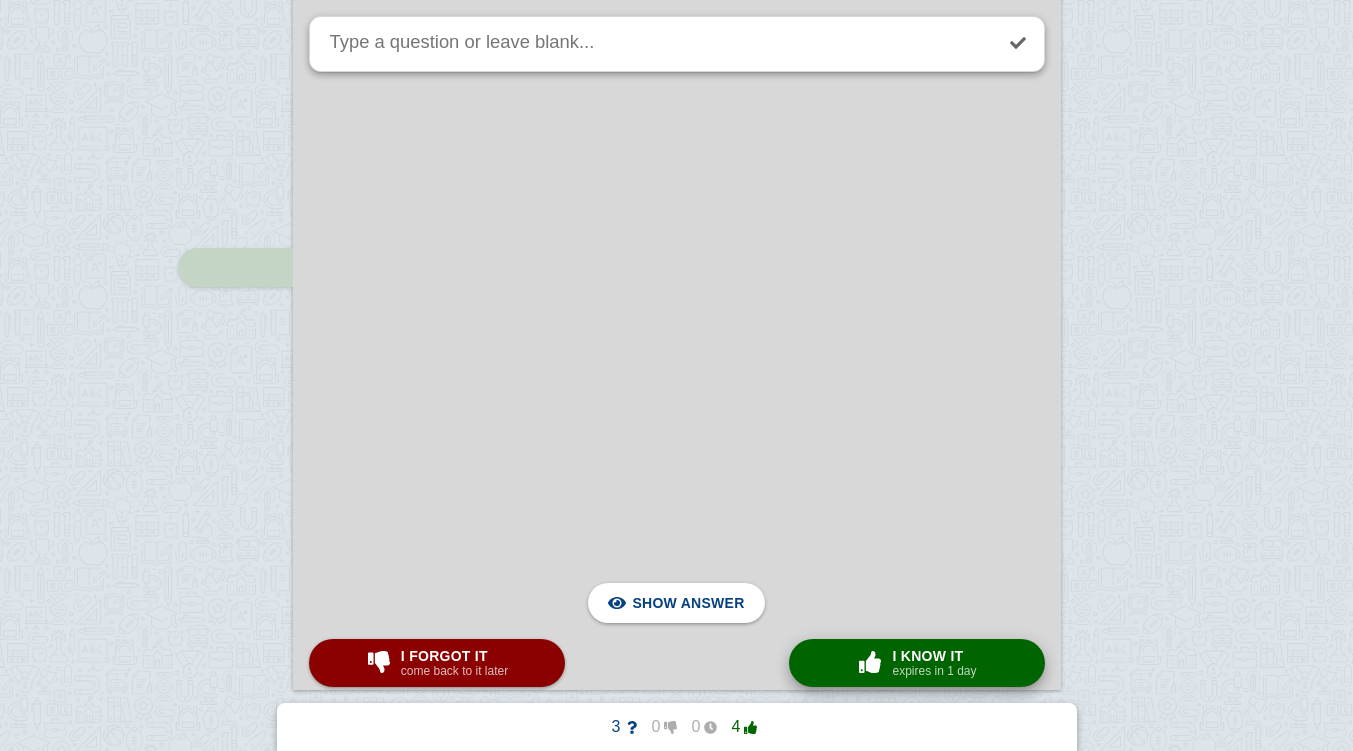 scroll, scrollTop: 6217, scrollLeft: 0, axis: vertical 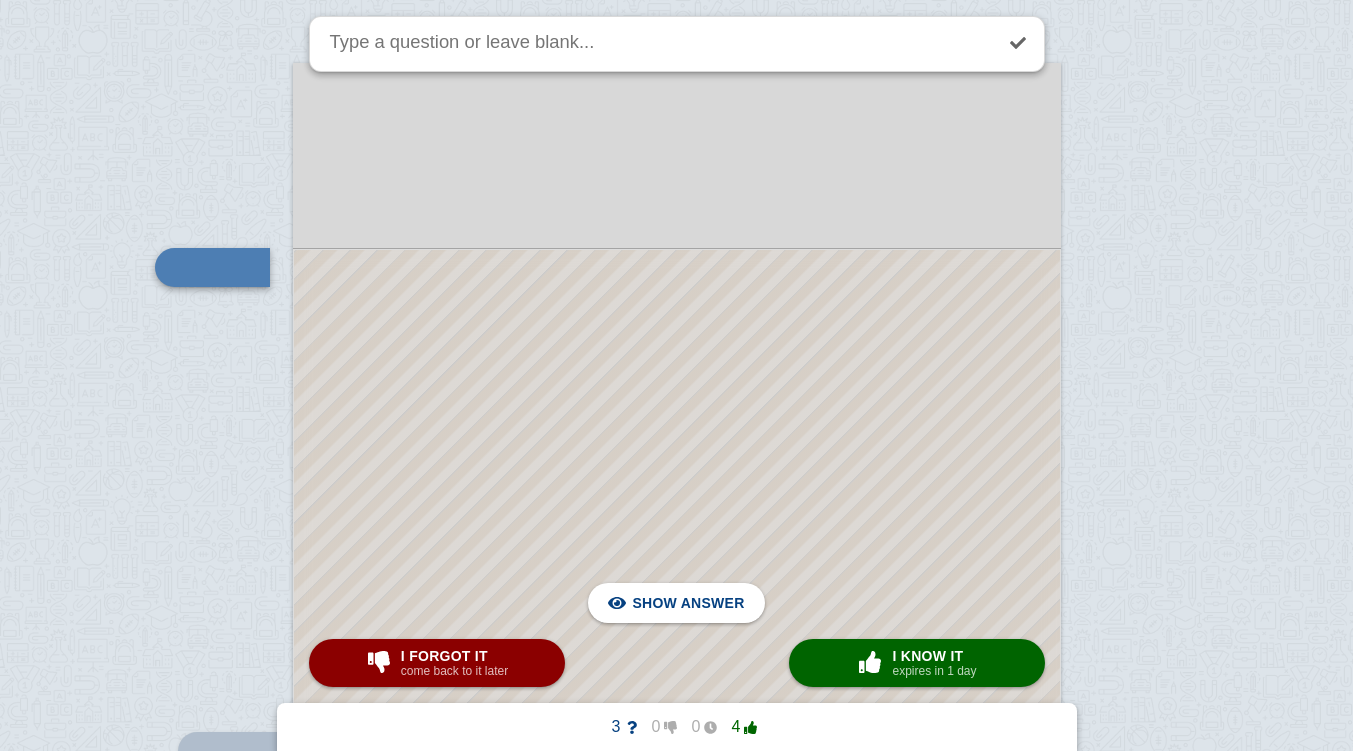 click at bounding box center [677, 709] 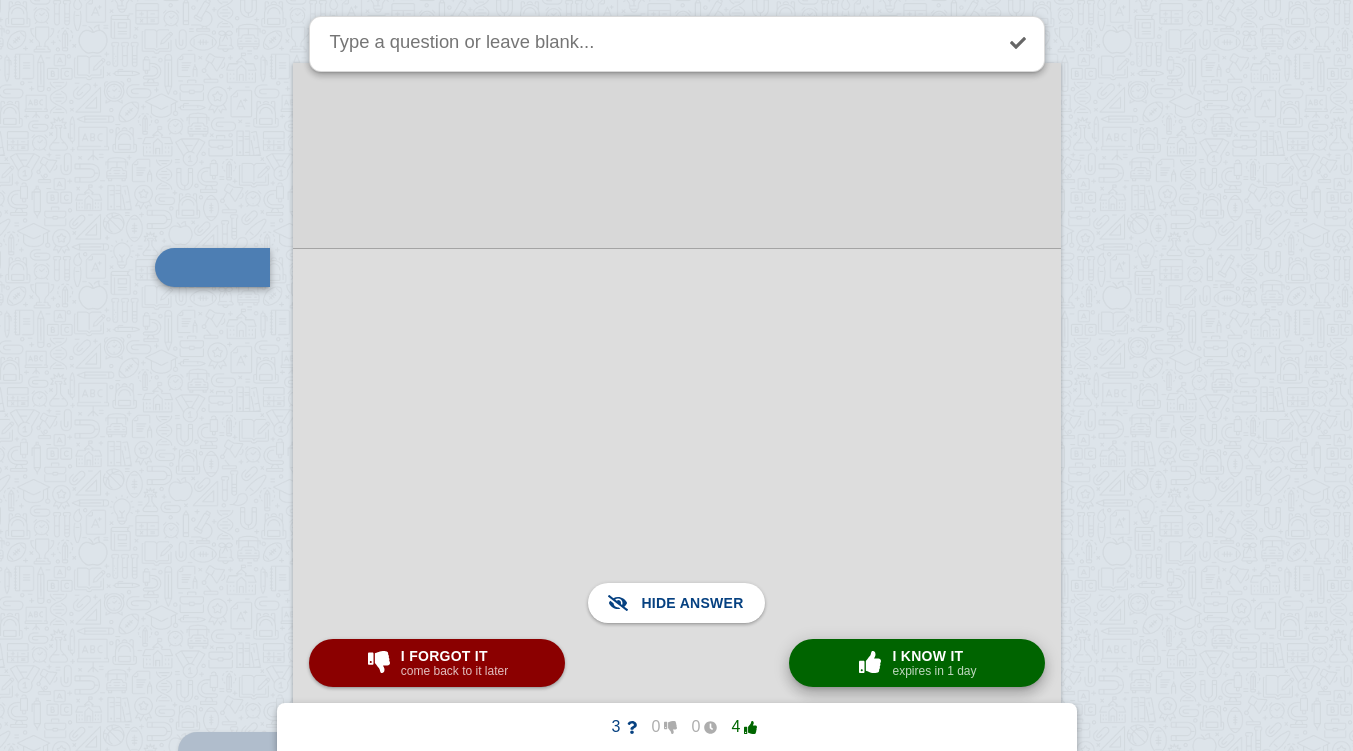 click on "× 0 I know it expires in 1 day" at bounding box center (917, 663) 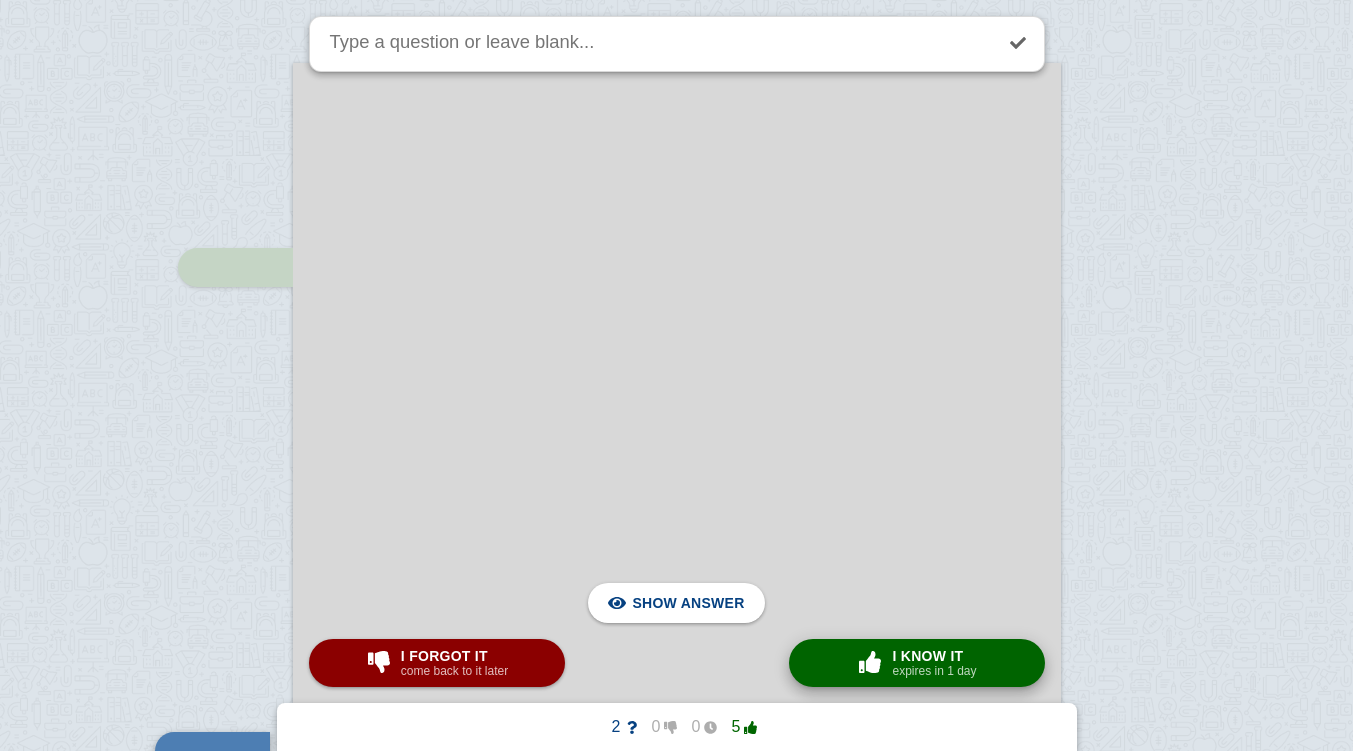 scroll, scrollTop: 6700, scrollLeft: 0, axis: vertical 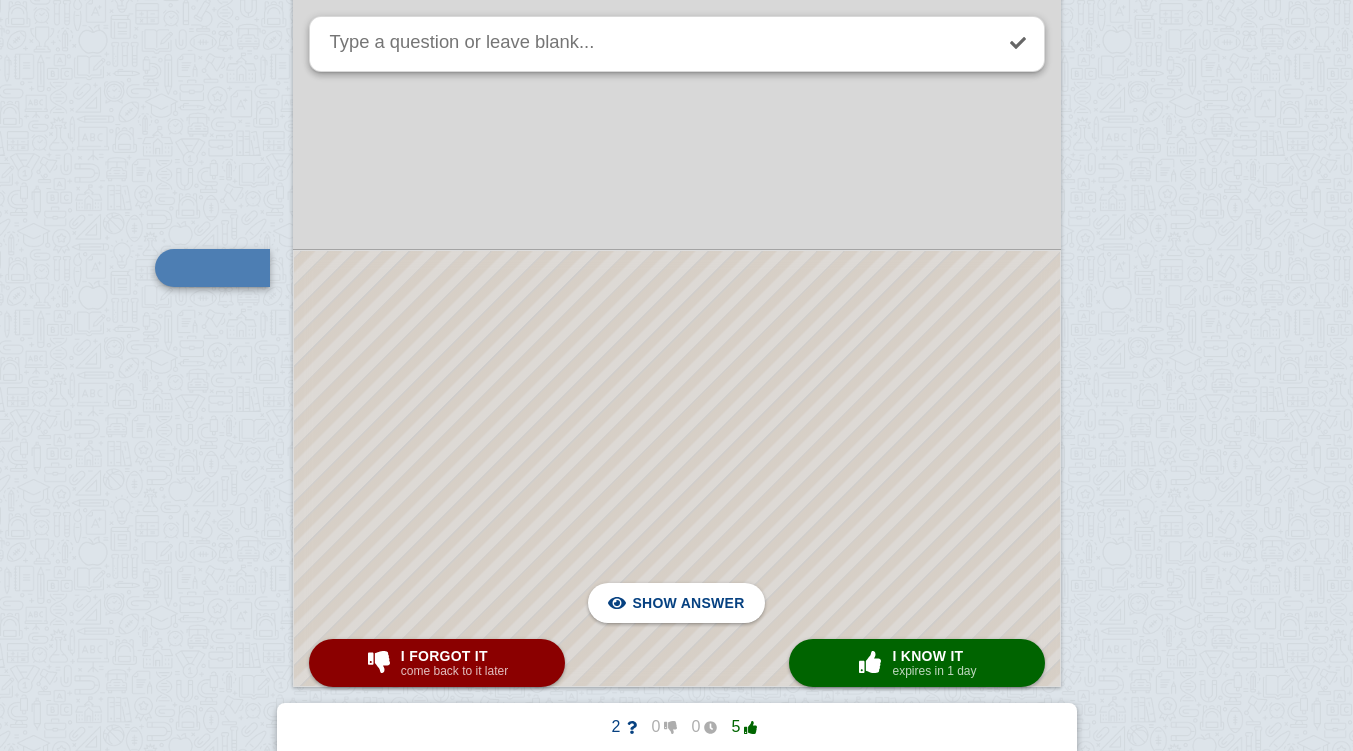 click at bounding box center [677, 469] 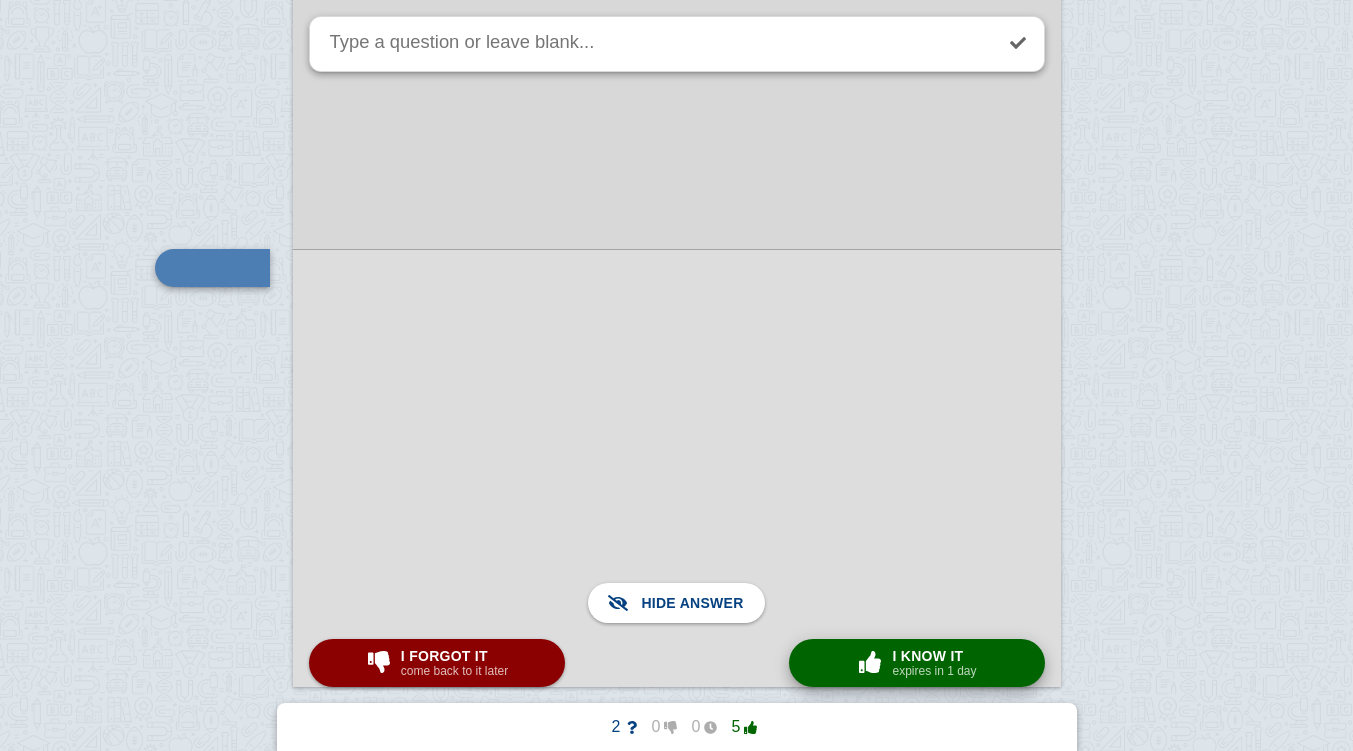 click on "I know it" at bounding box center [934, 656] 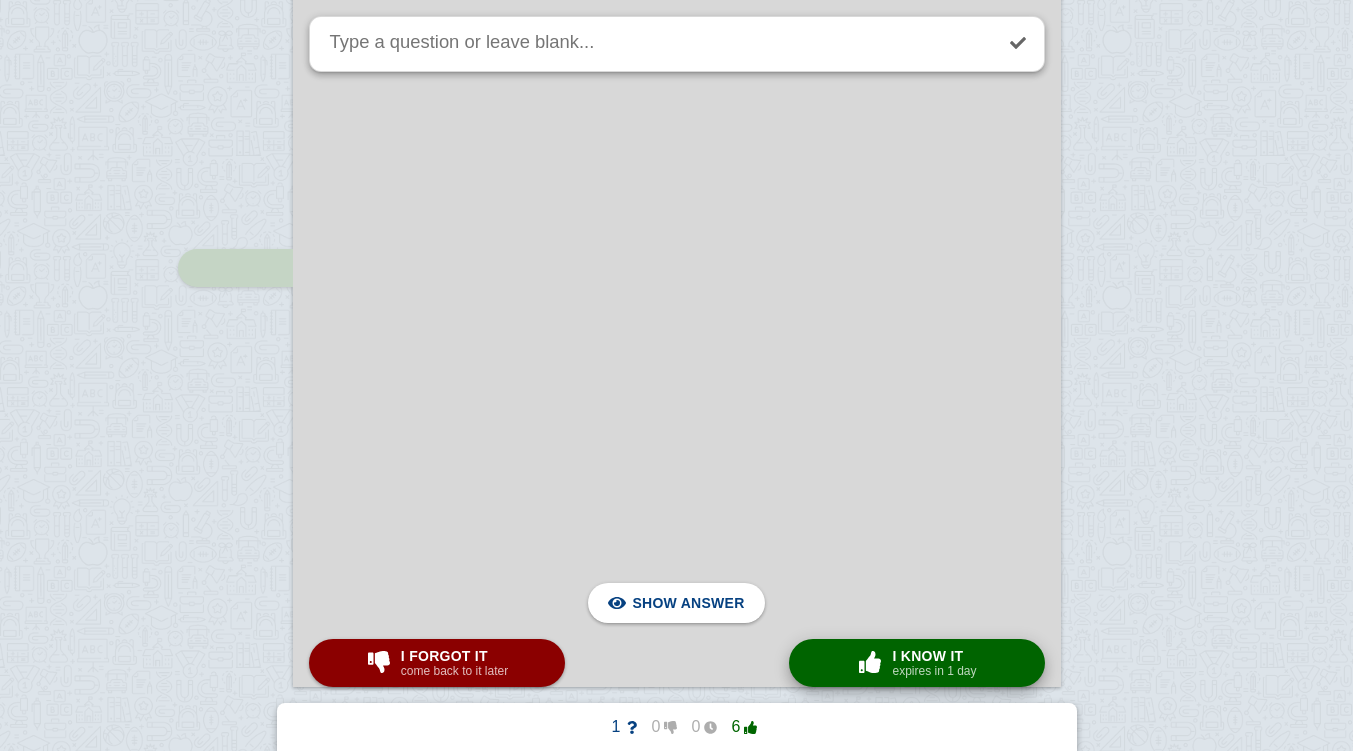 scroll, scrollTop: 7402, scrollLeft: 0, axis: vertical 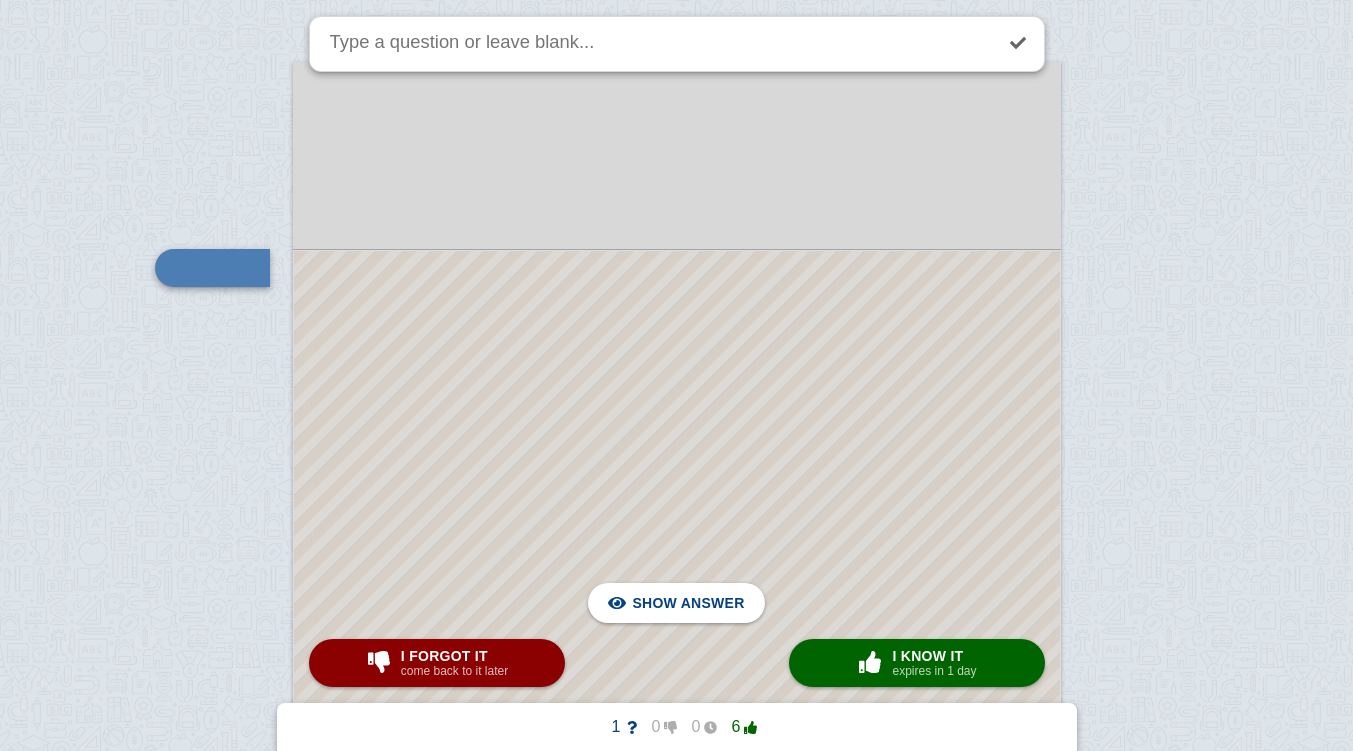 click at bounding box center [677, 709] 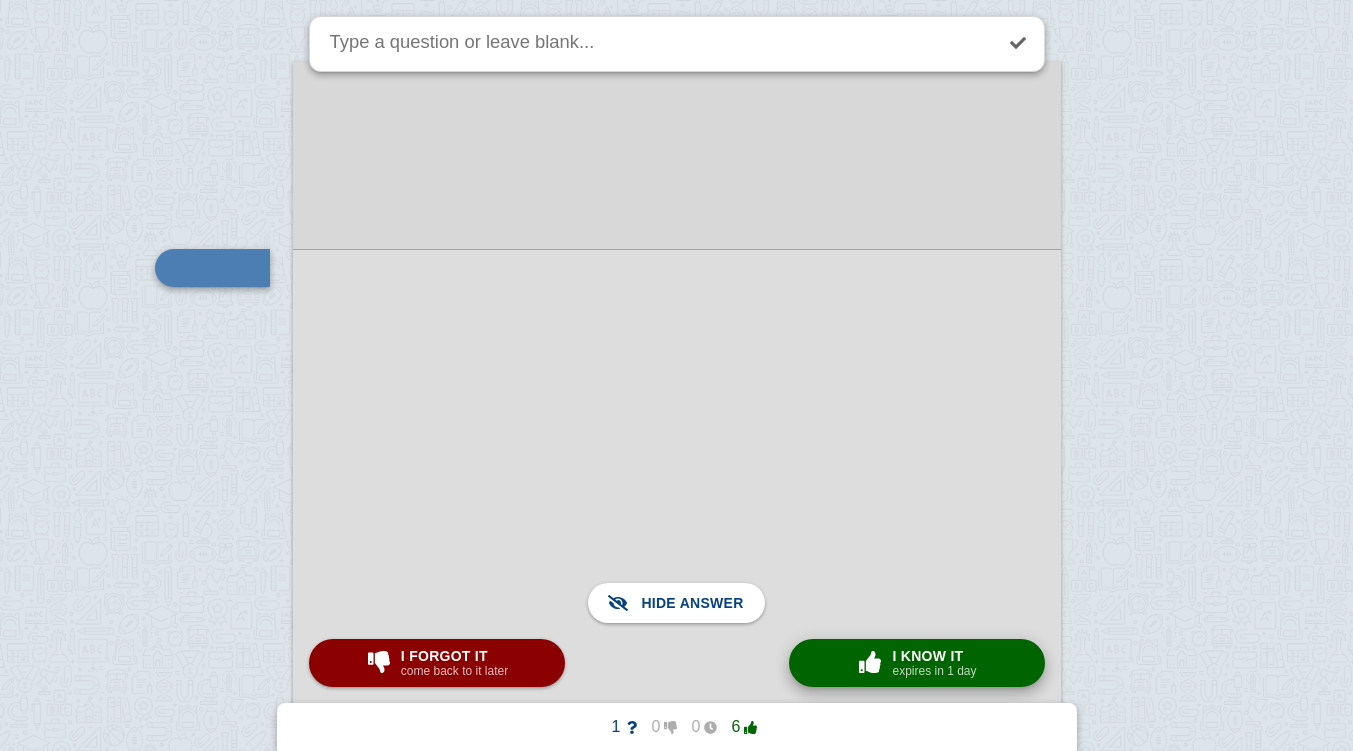 click on "I know it" at bounding box center (934, 656) 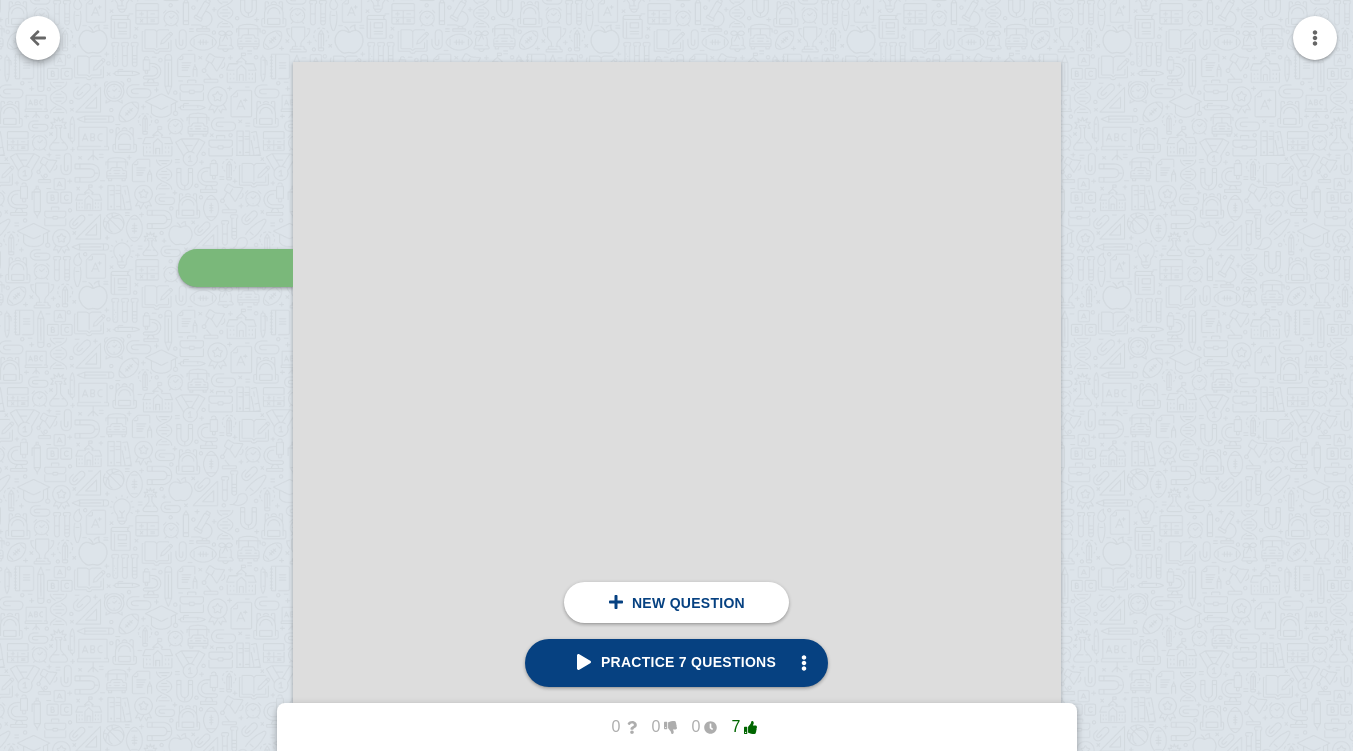 click at bounding box center (38, 38) 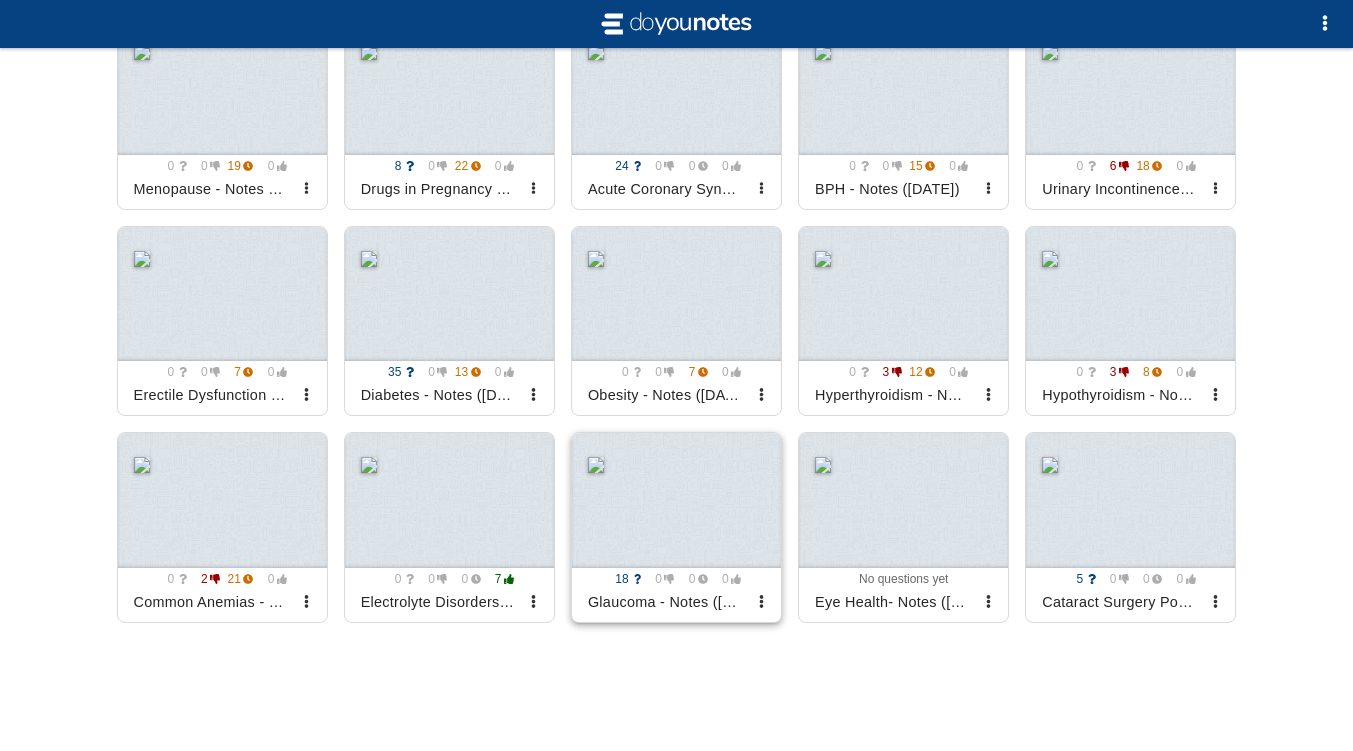 click at bounding box center (676, 500) 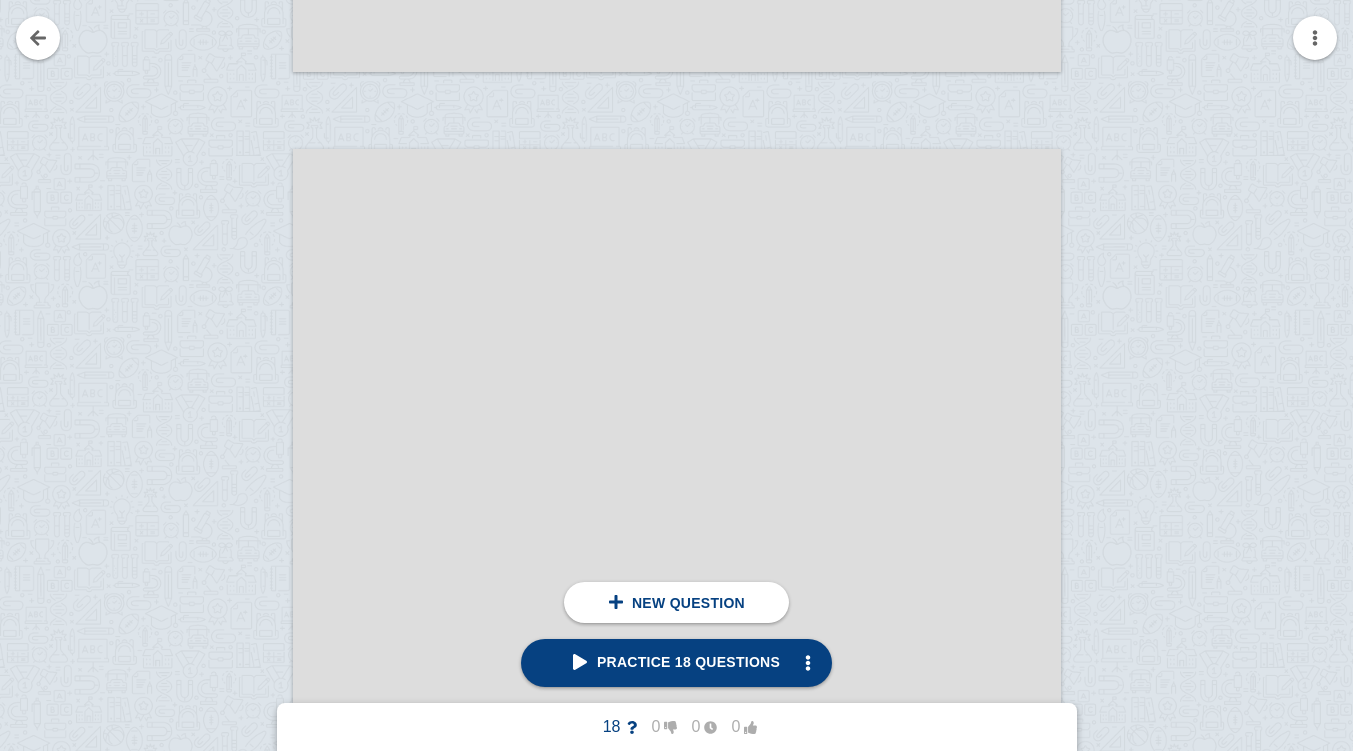 scroll, scrollTop: 0, scrollLeft: 0, axis: both 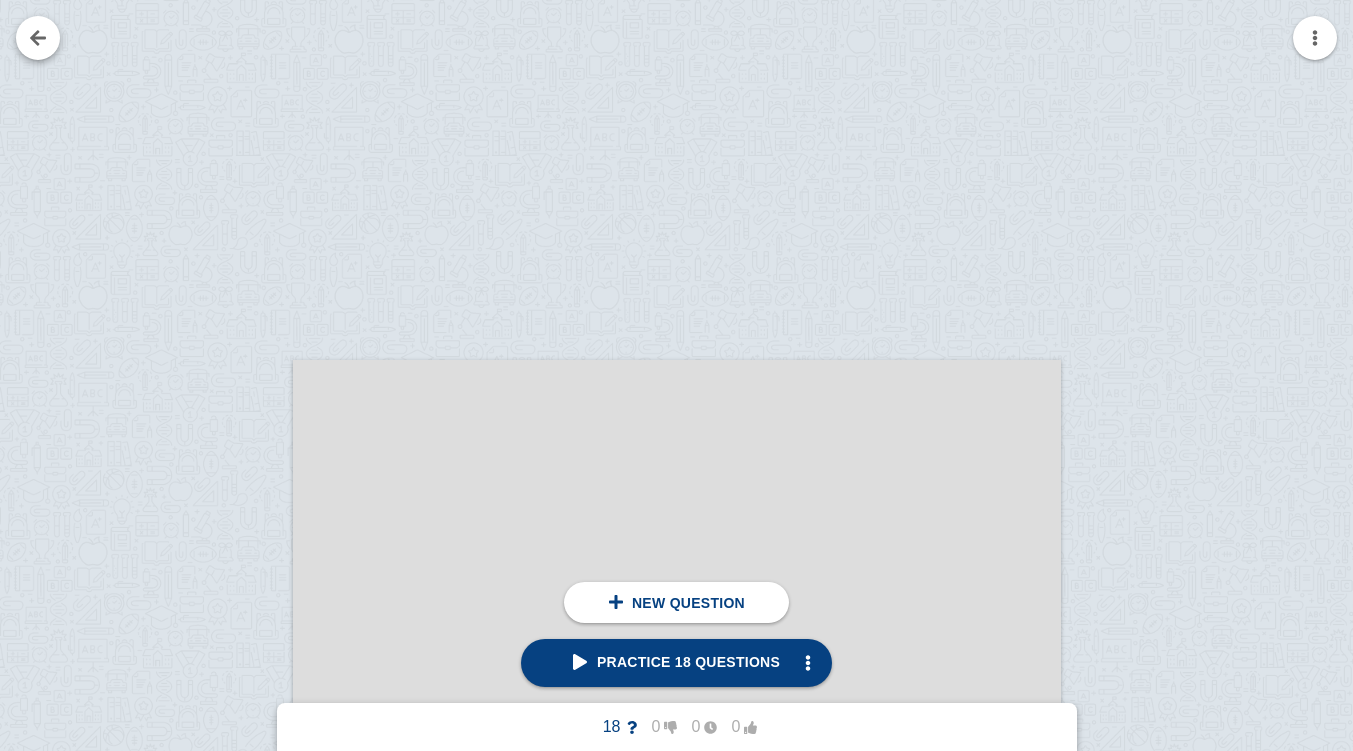 click at bounding box center (38, 38) 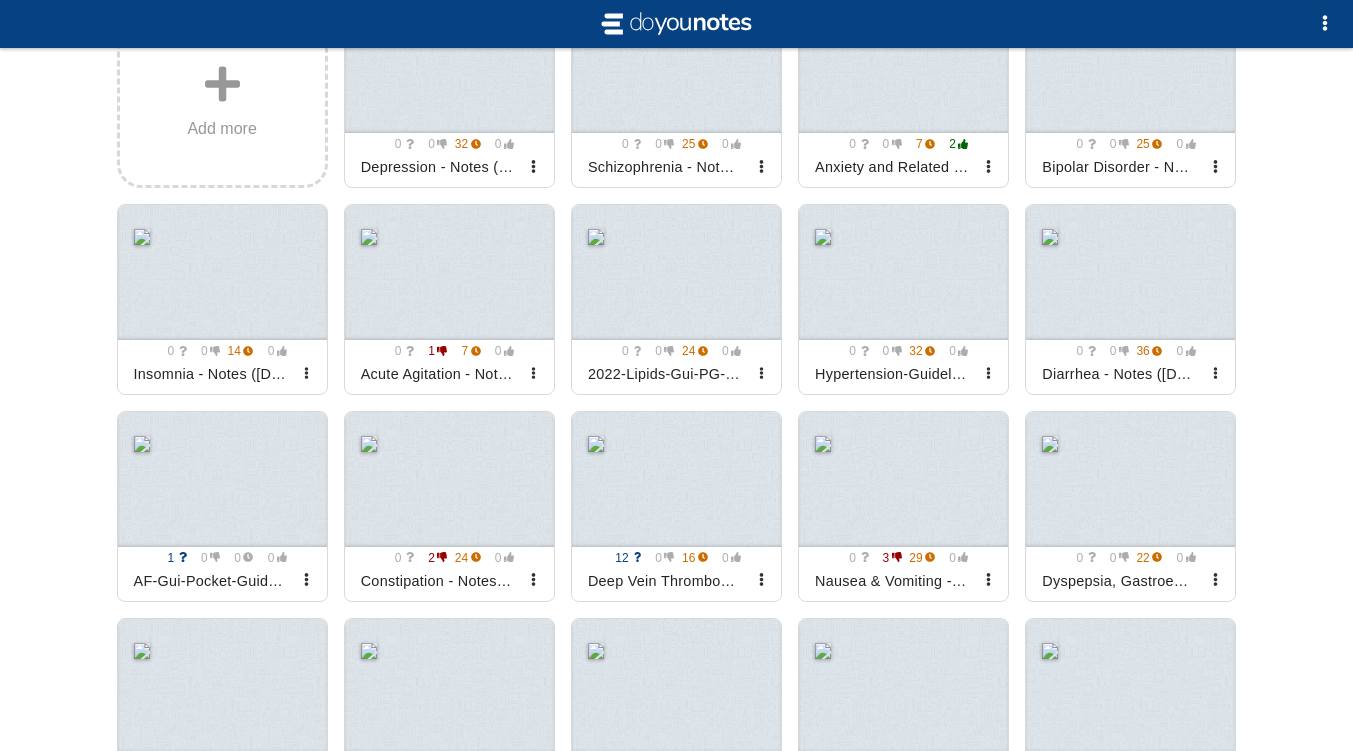 scroll, scrollTop: 0, scrollLeft: 0, axis: both 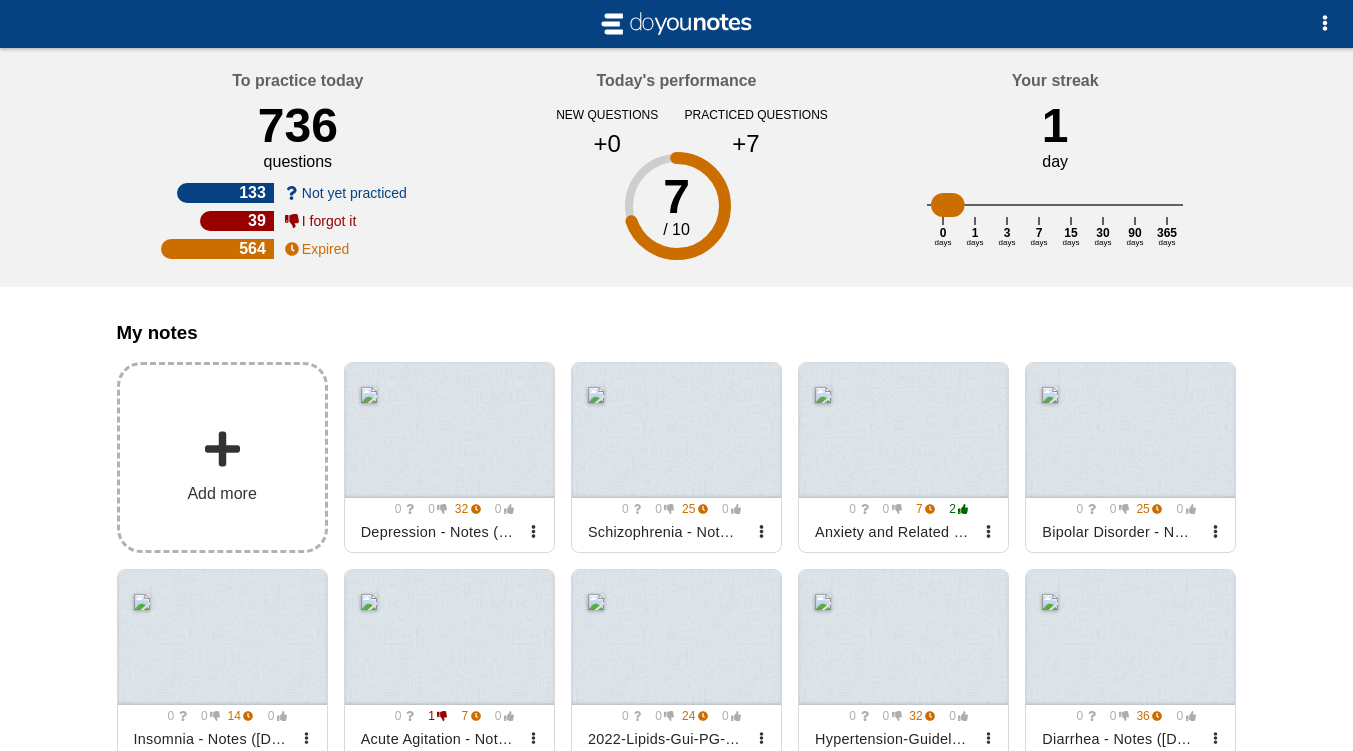 click on "Add more" at bounding box center [222, 457] 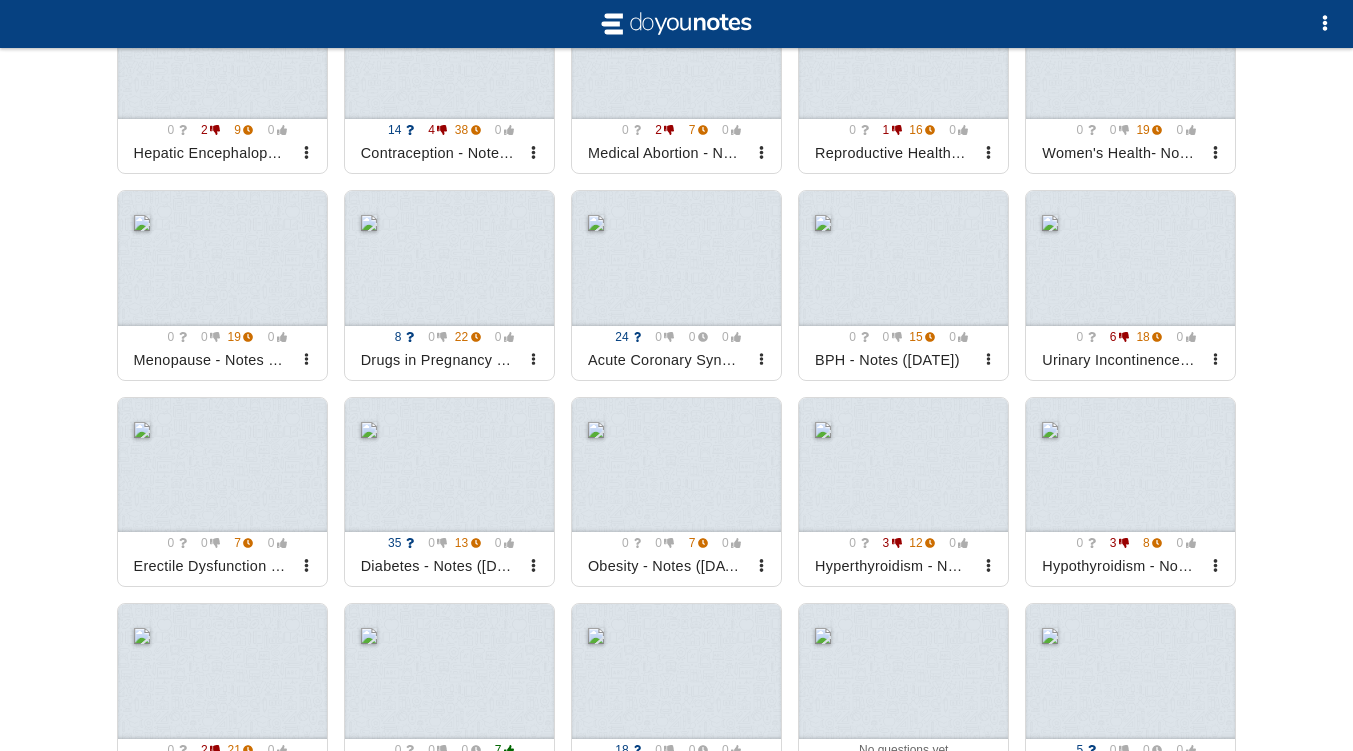 scroll, scrollTop: 1395, scrollLeft: 0, axis: vertical 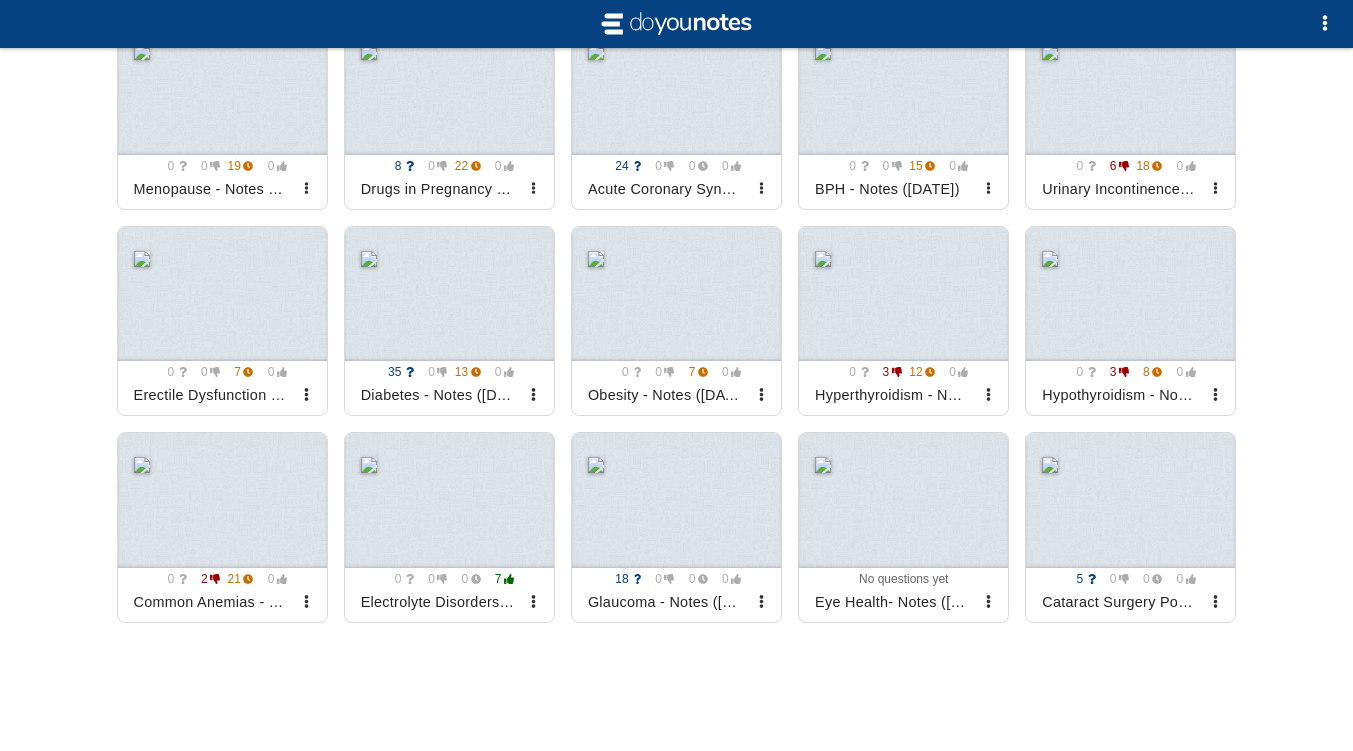 click at bounding box center [903, 500] 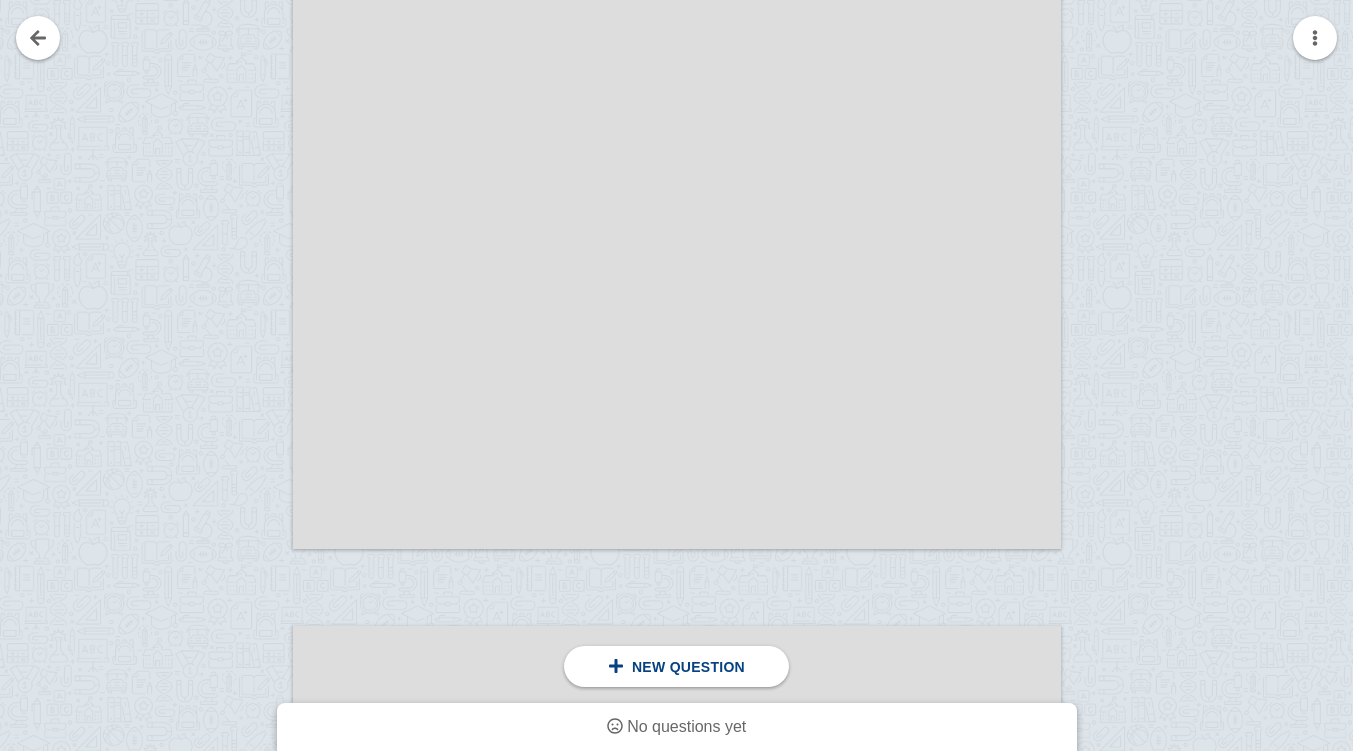 scroll, scrollTop: 3019, scrollLeft: 0, axis: vertical 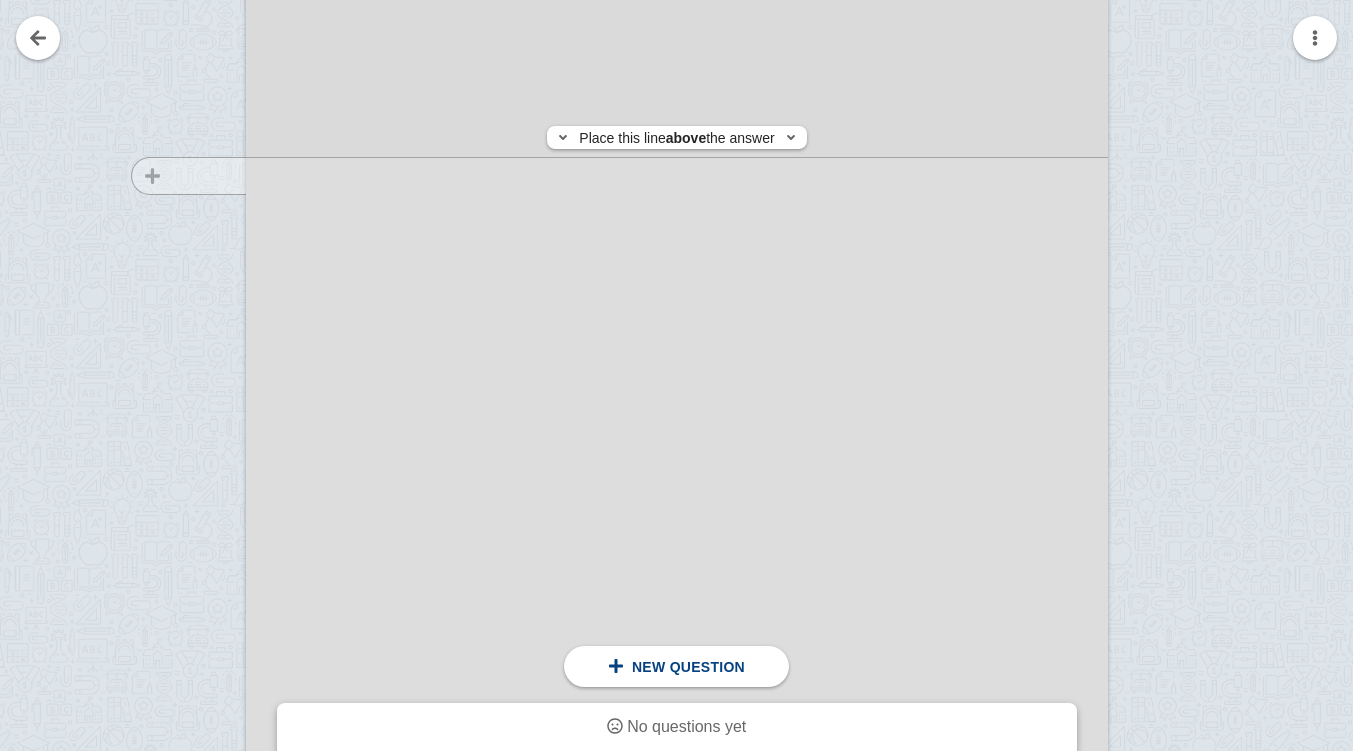 click at bounding box center [179, 539] 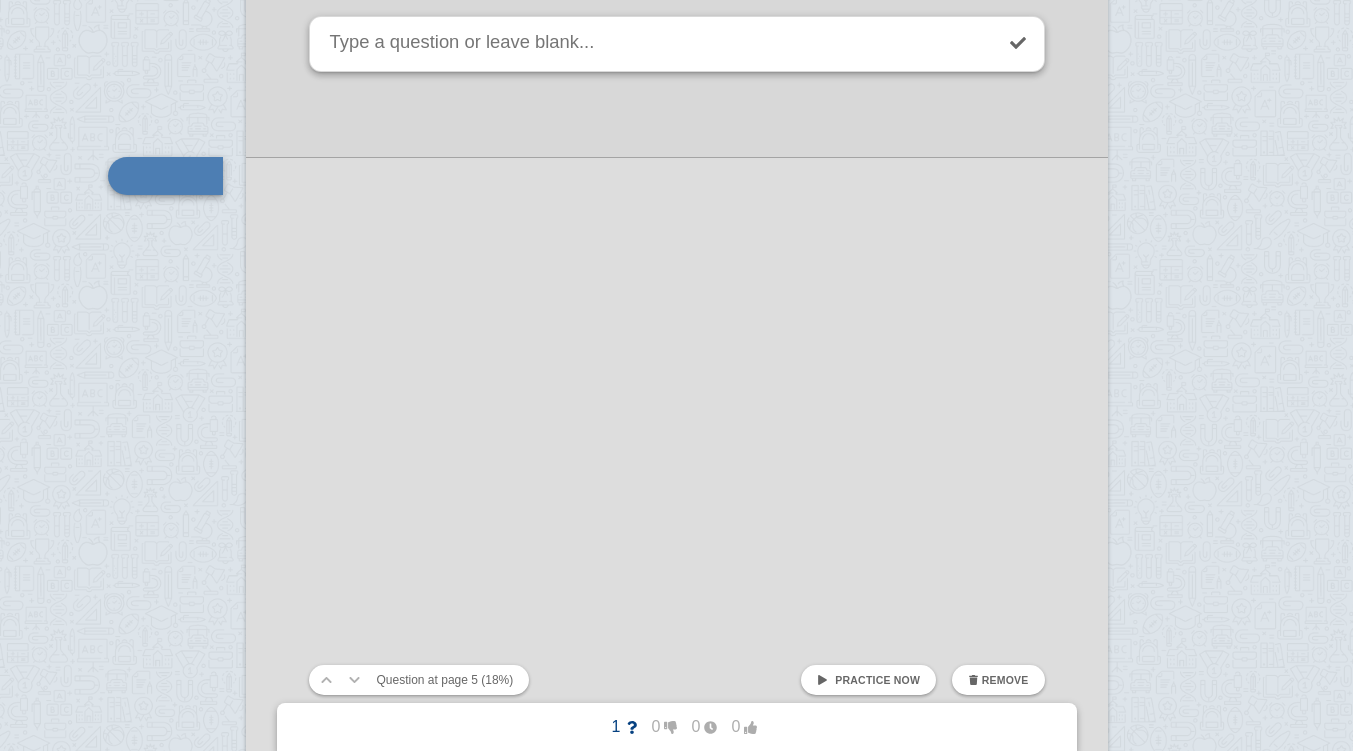 scroll, scrollTop: 5251, scrollLeft: 0, axis: vertical 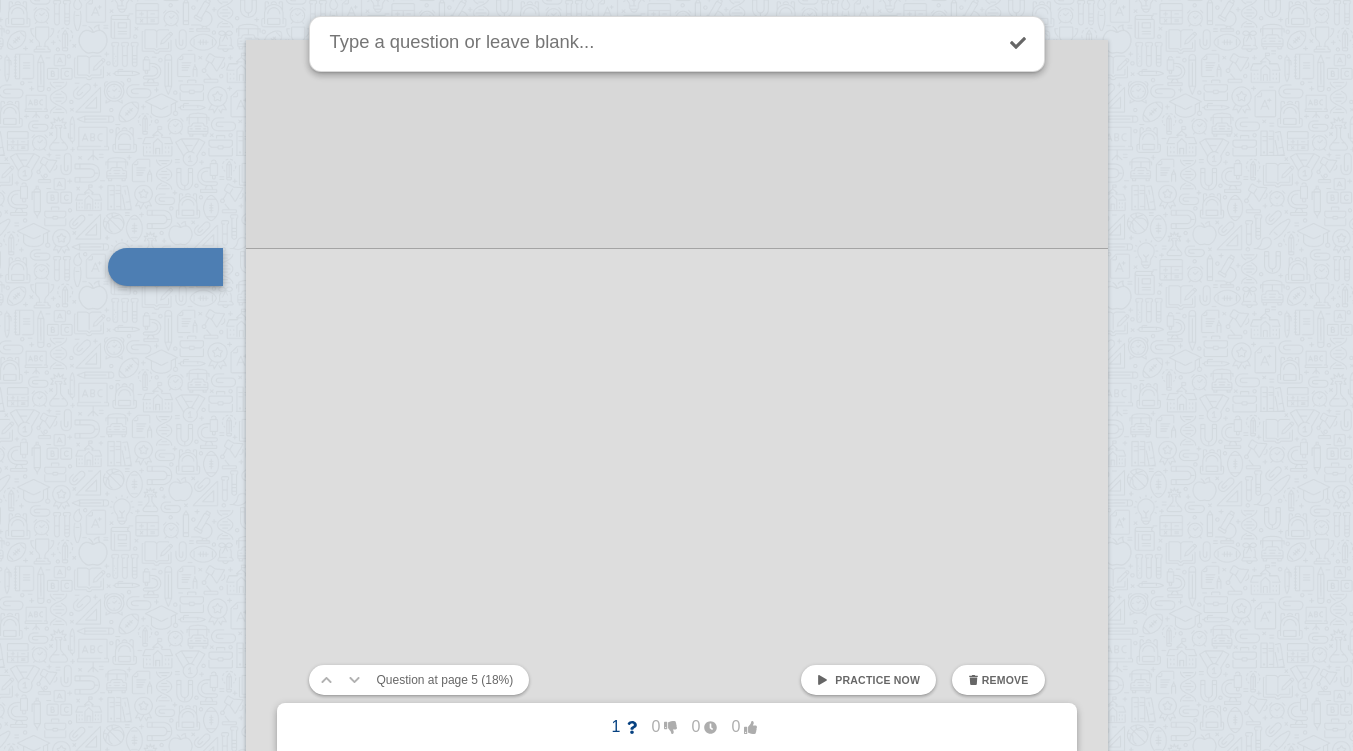 click at bounding box center (677, 611) 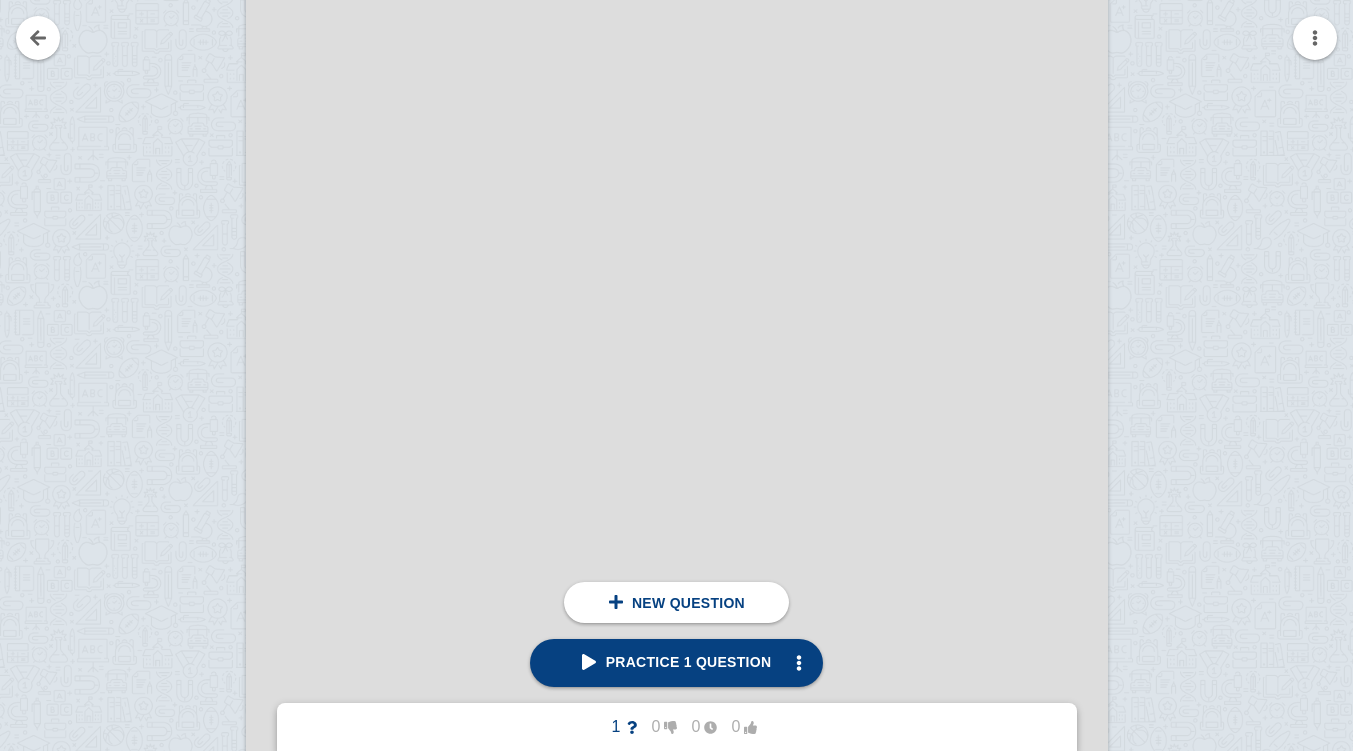 scroll, scrollTop: 6569, scrollLeft: 0, axis: vertical 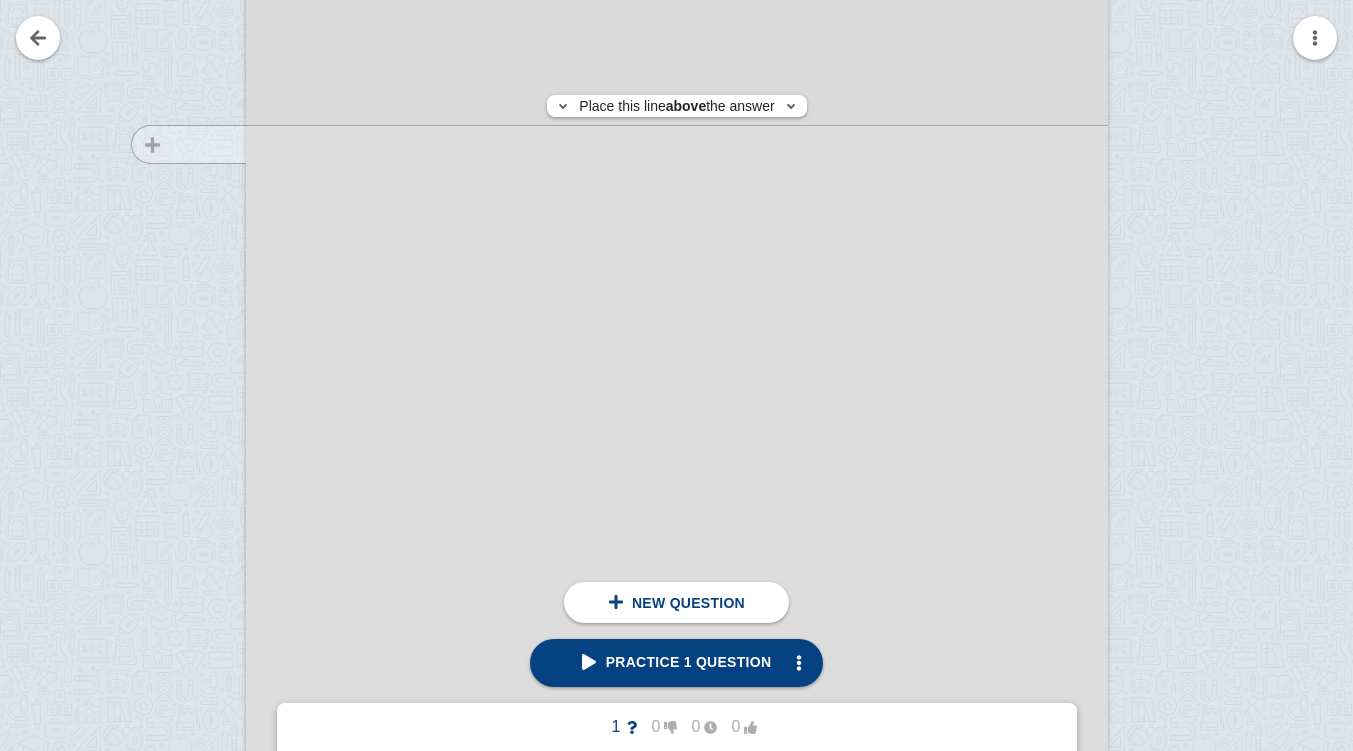 click at bounding box center (179, 541) 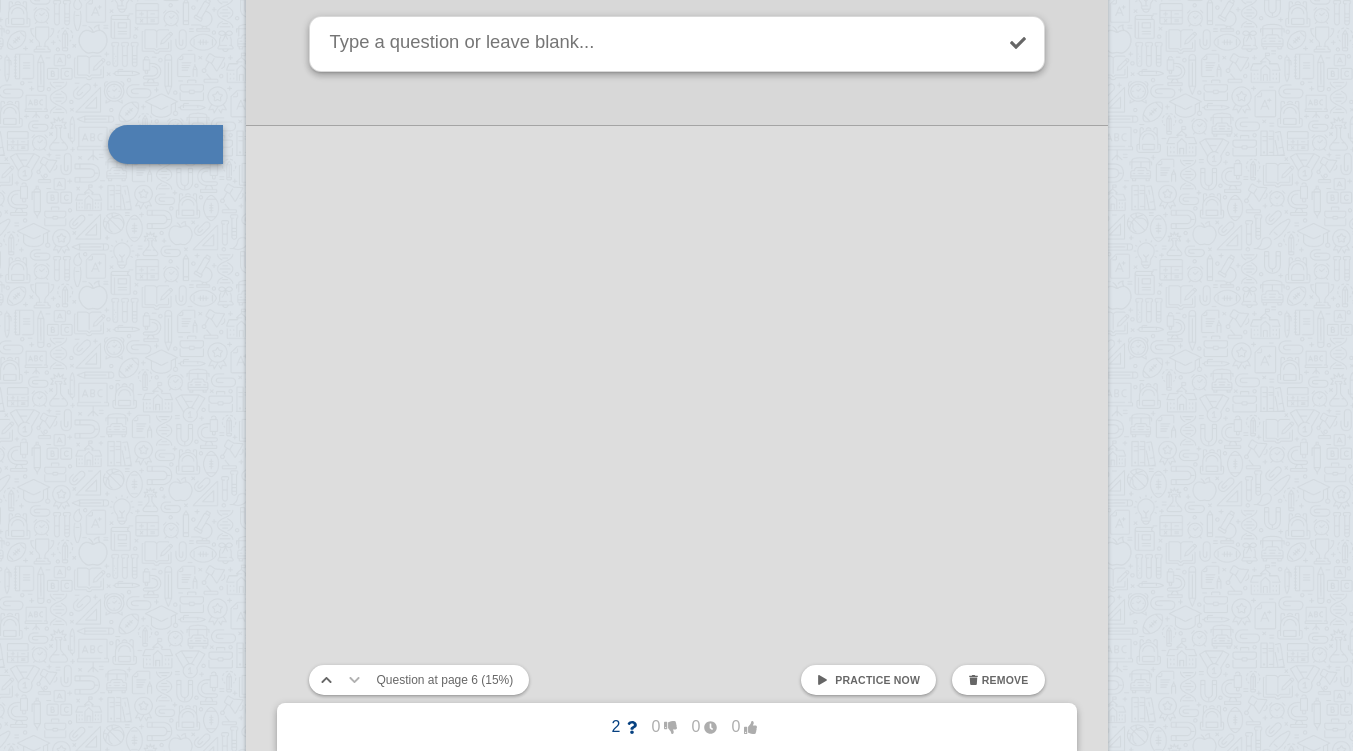 scroll, scrollTop: 6446, scrollLeft: 0, axis: vertical 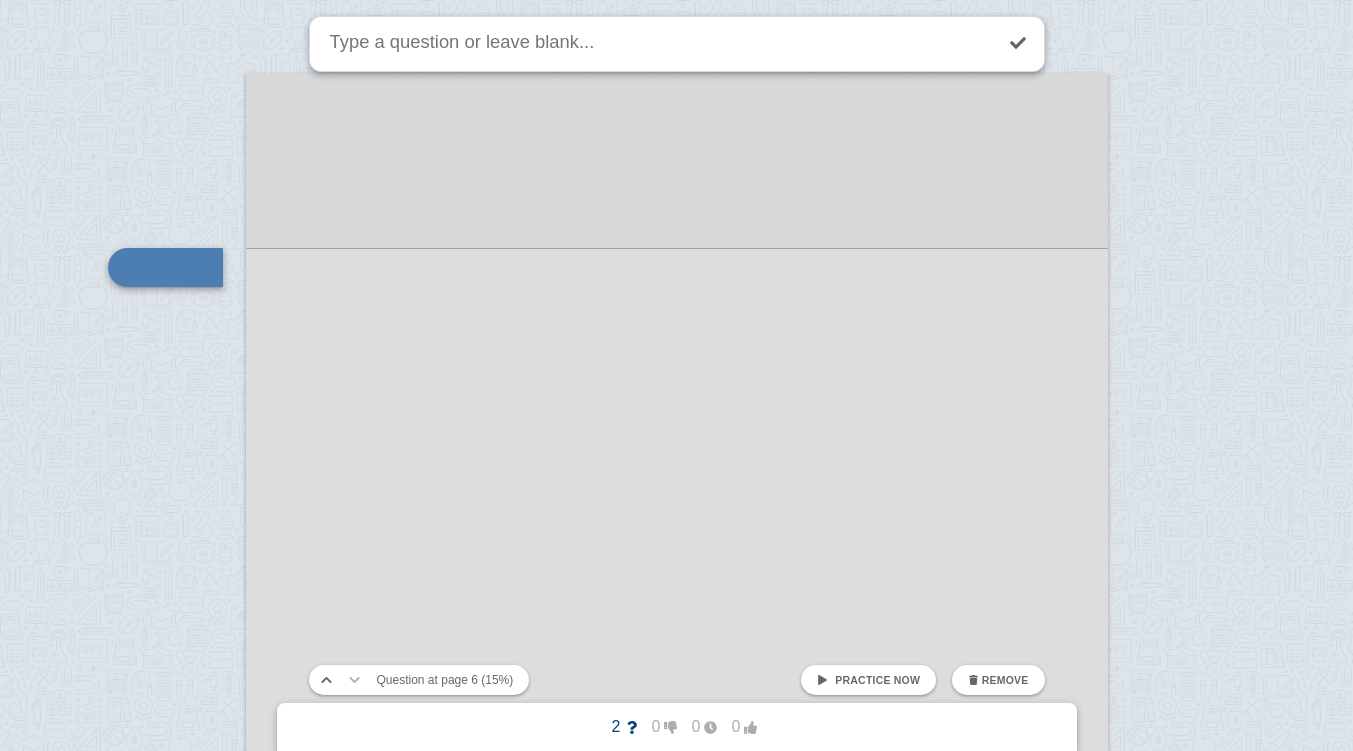 click at bounding box center [677, 645] 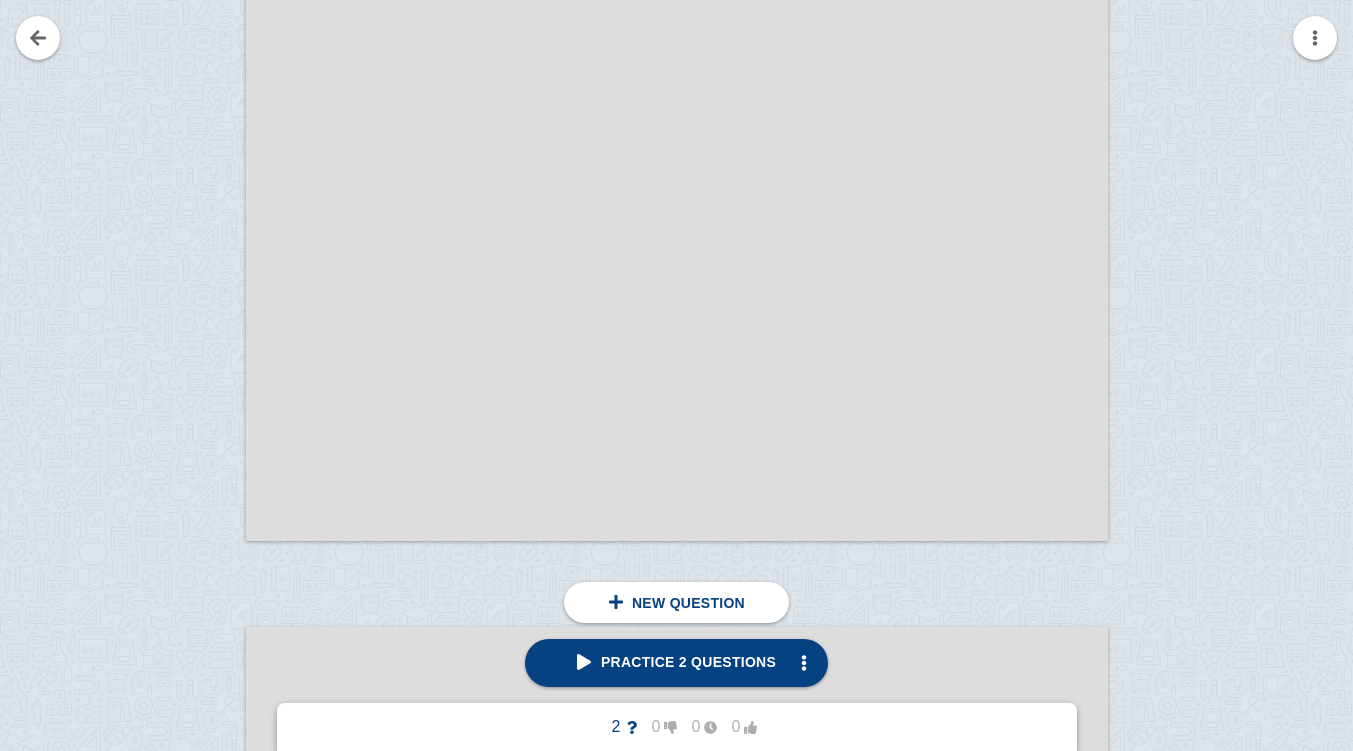 scroll, scrollTop: 7122, scrollLeft: 0, axis: vertical 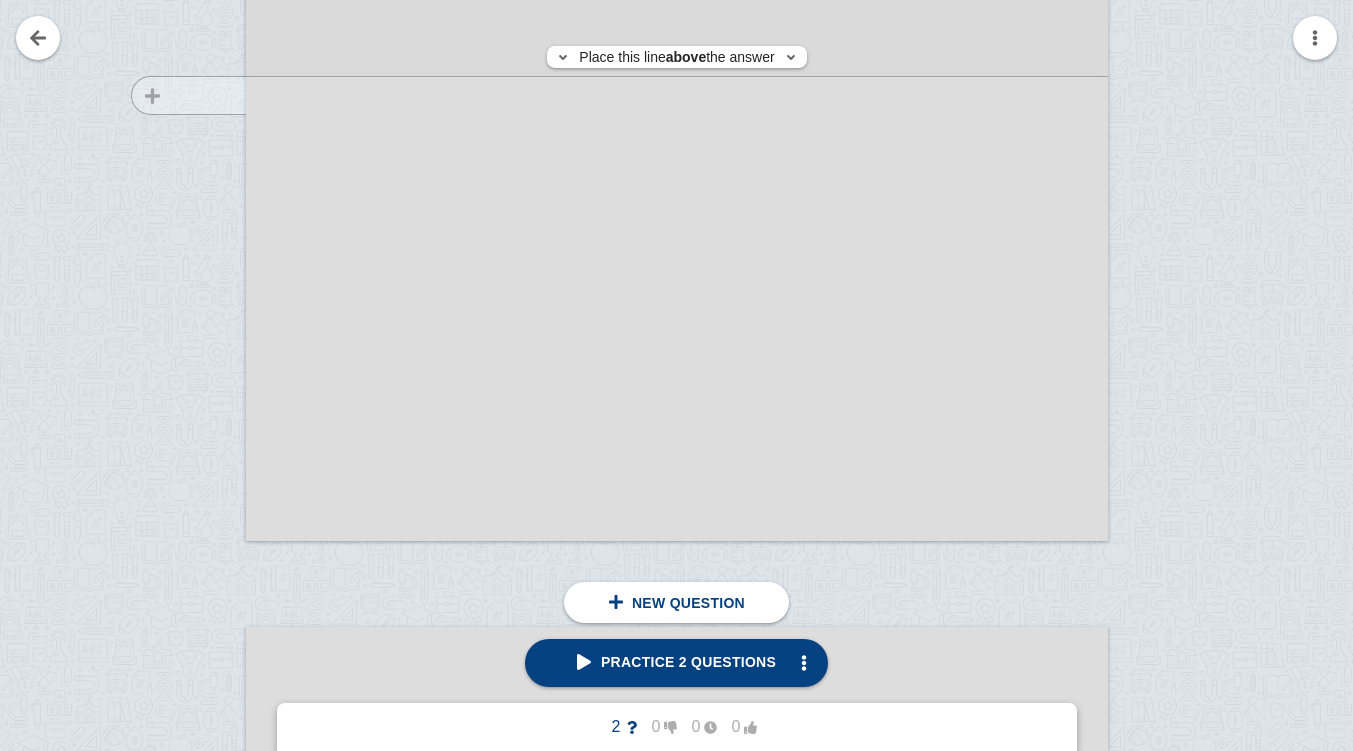 click at bounding box center (179, -12) 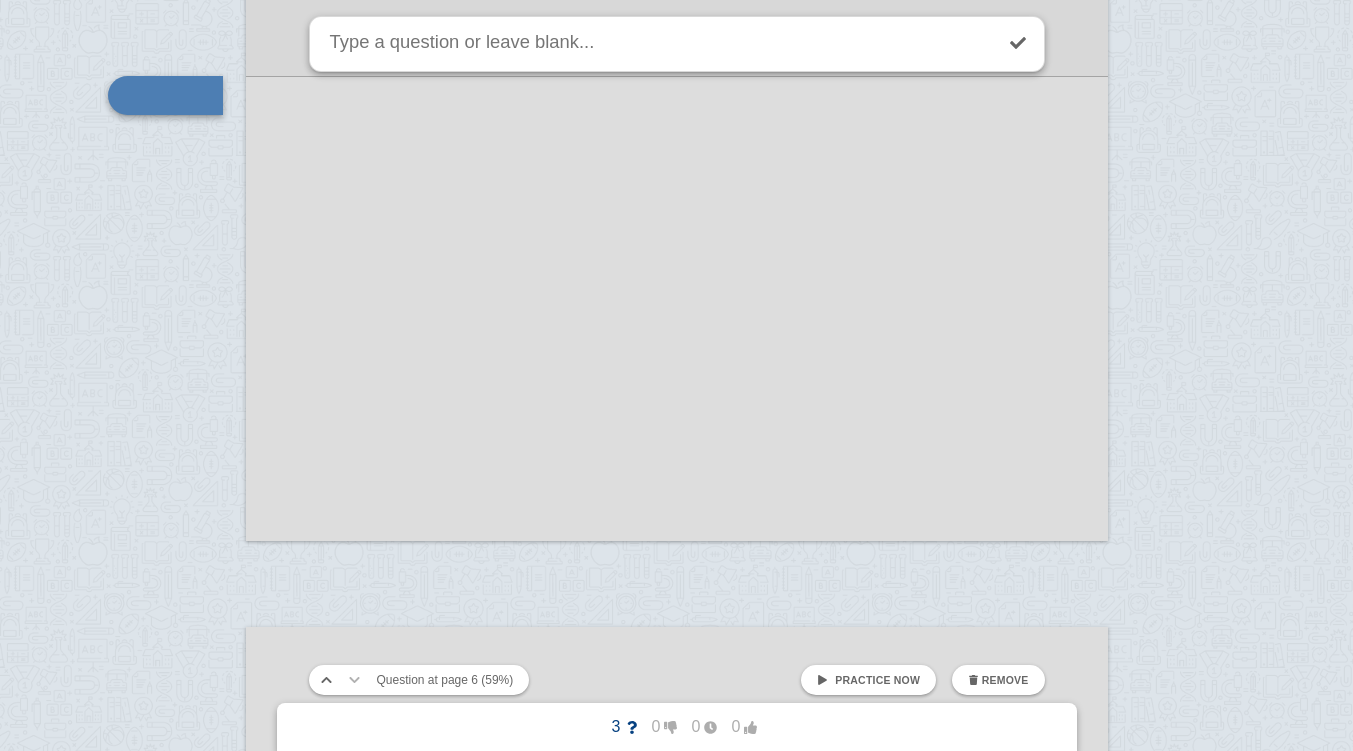 scroll, scrollTop: 6950, scrollLeft: 0, axis: vertical 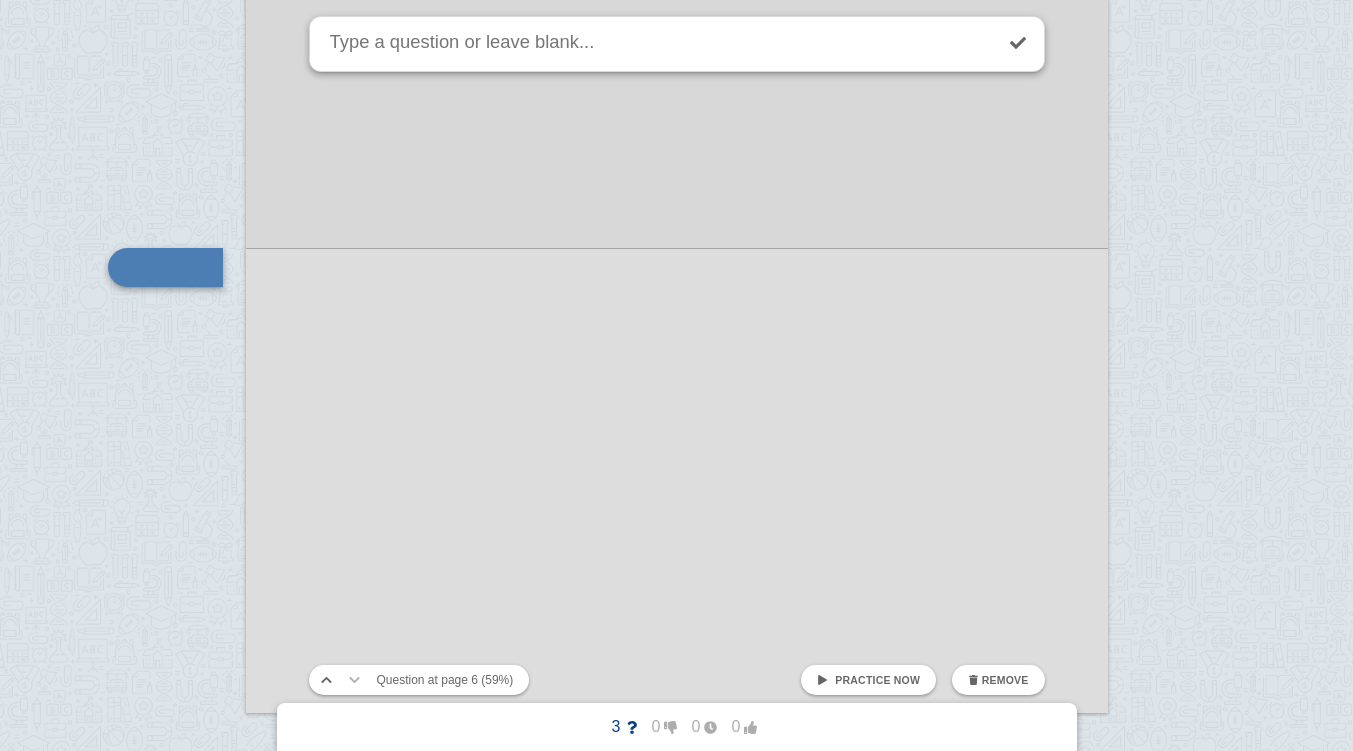 click at bounding box center (677, 141) 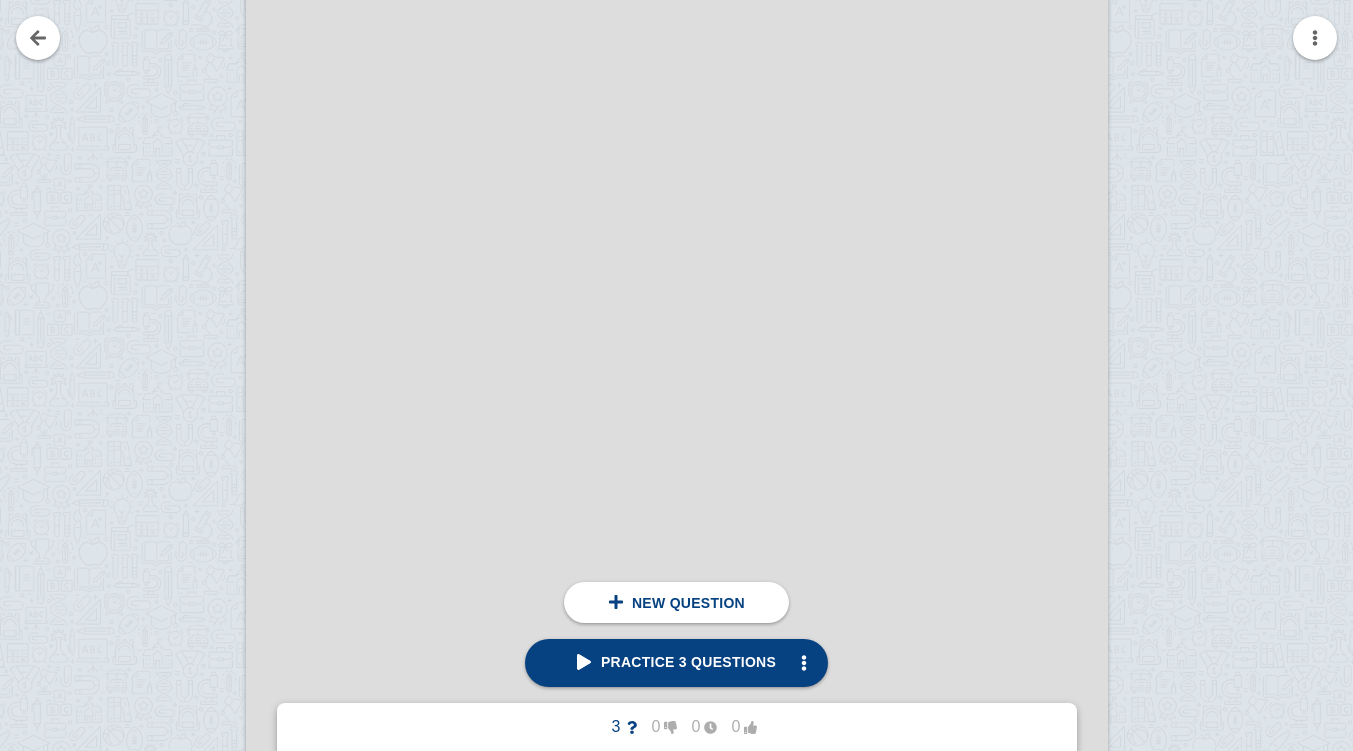 scroll, scrollTop: 7828, scrollLeft: 0, axis: vertical 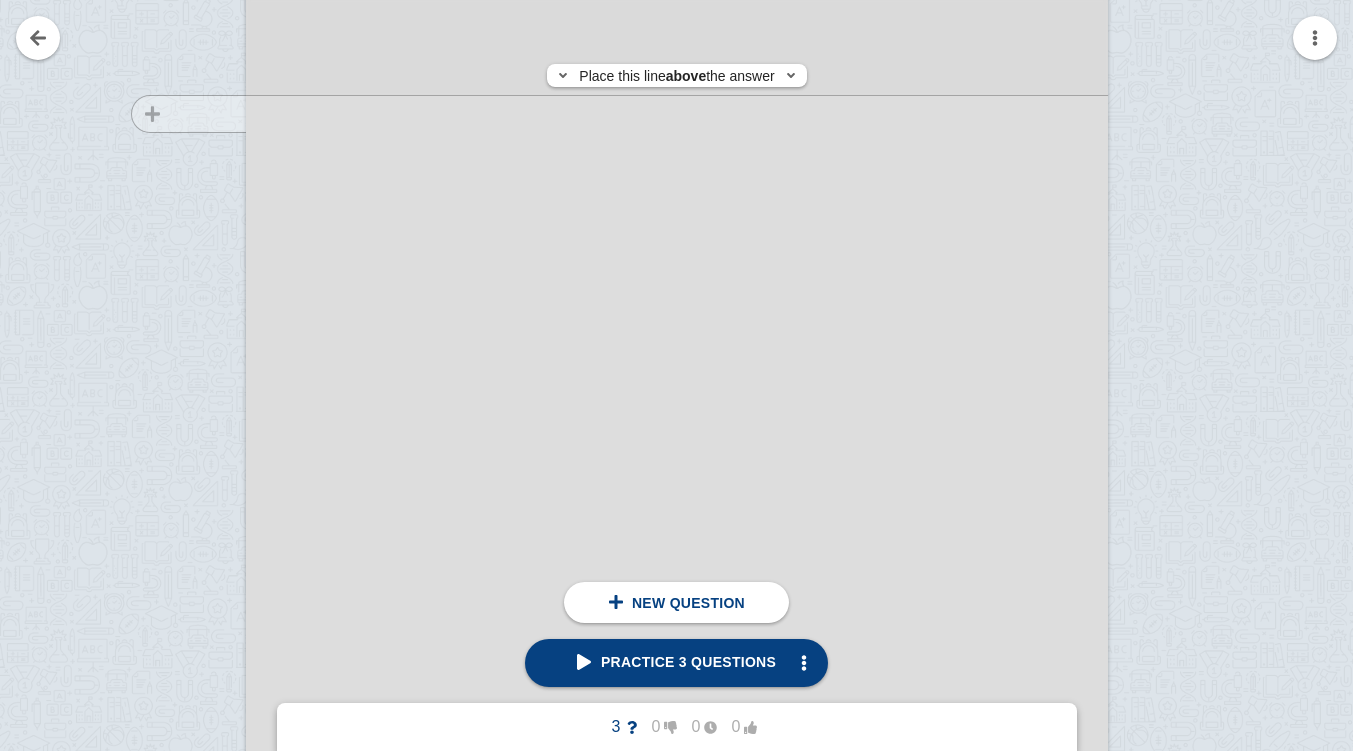 click at bounding box center (179, 511) 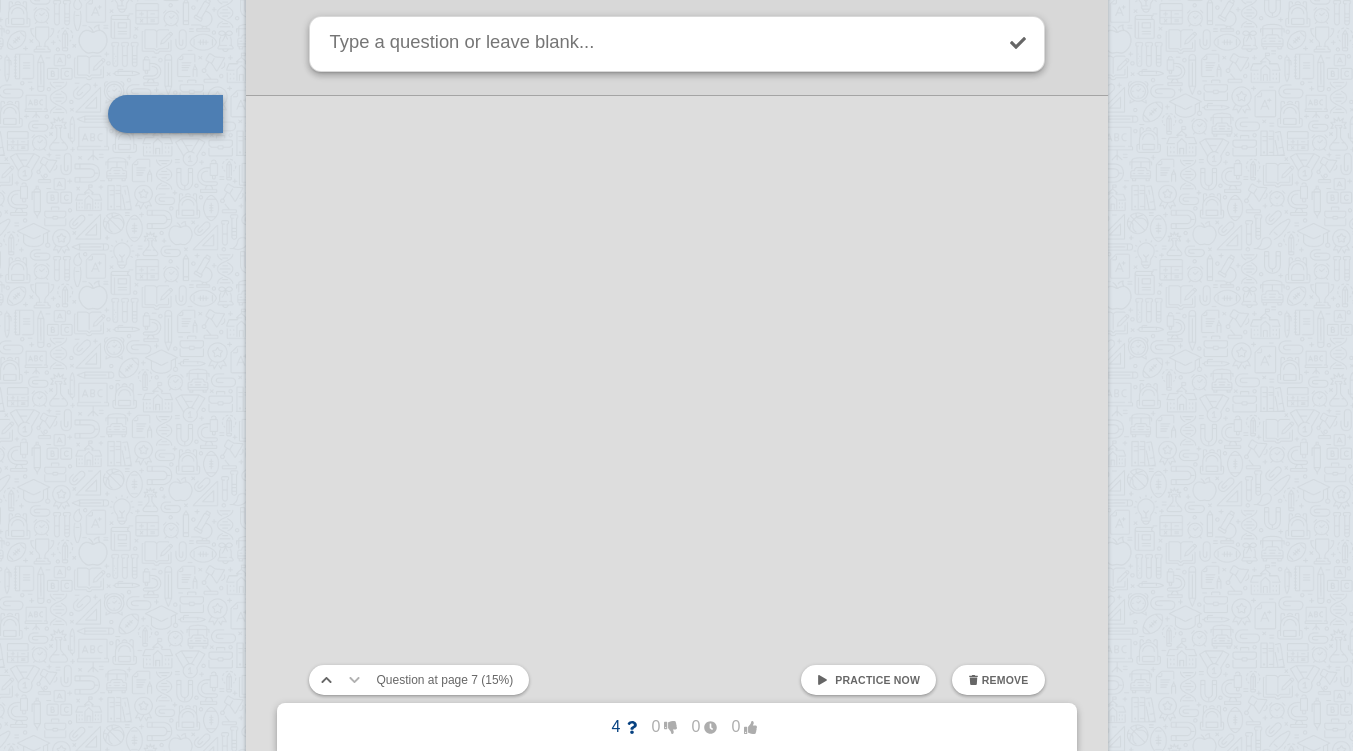 scroll, scrollTop: 7675, scrollLeft: 0, axis: vertical 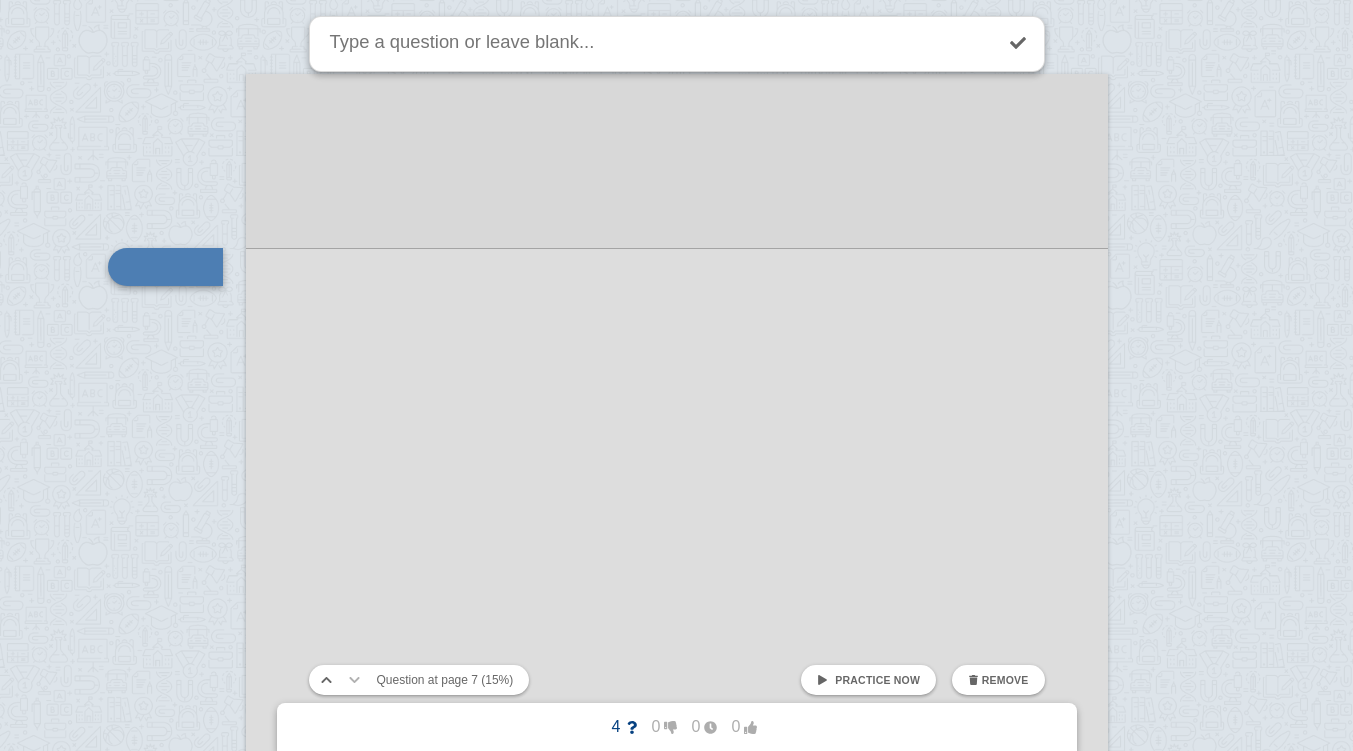 click at bounding box center [676, 11128] 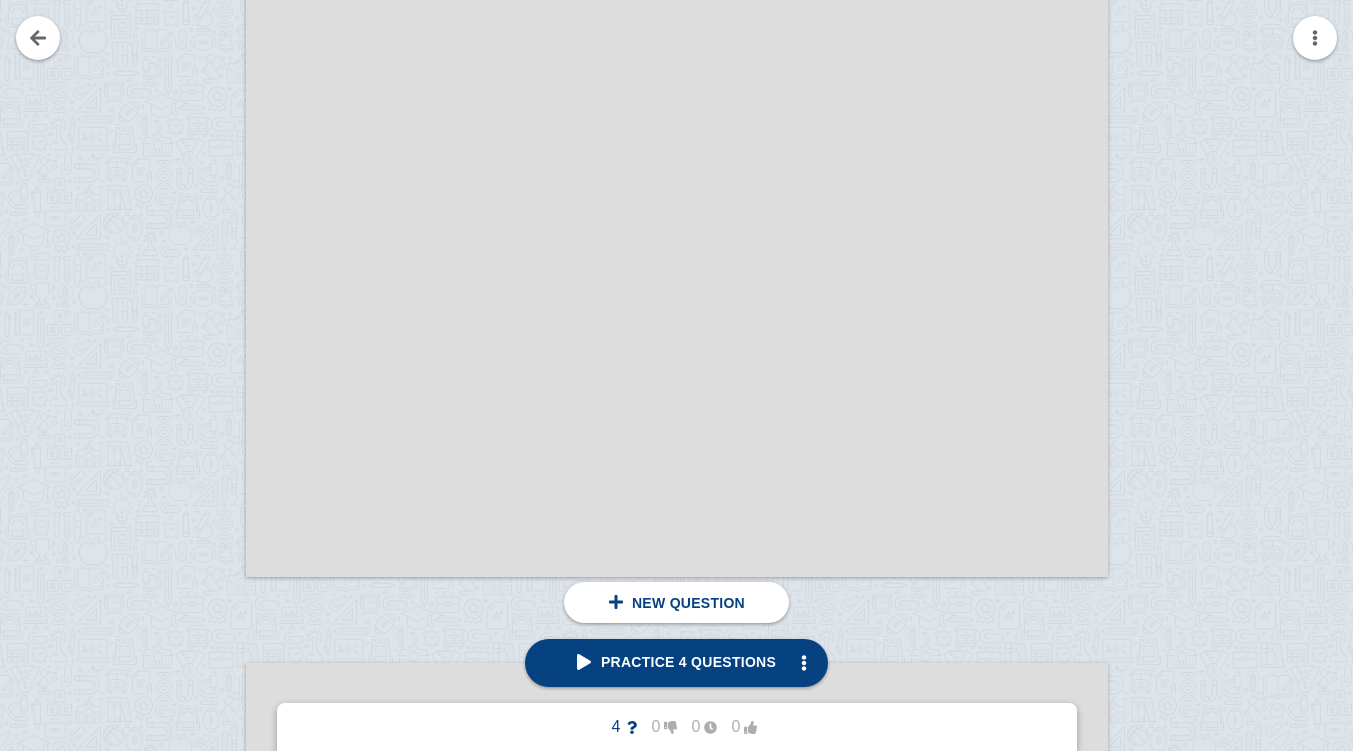 scroll, scrollTop: 8316, scrollLeft: 0, axis: vertical 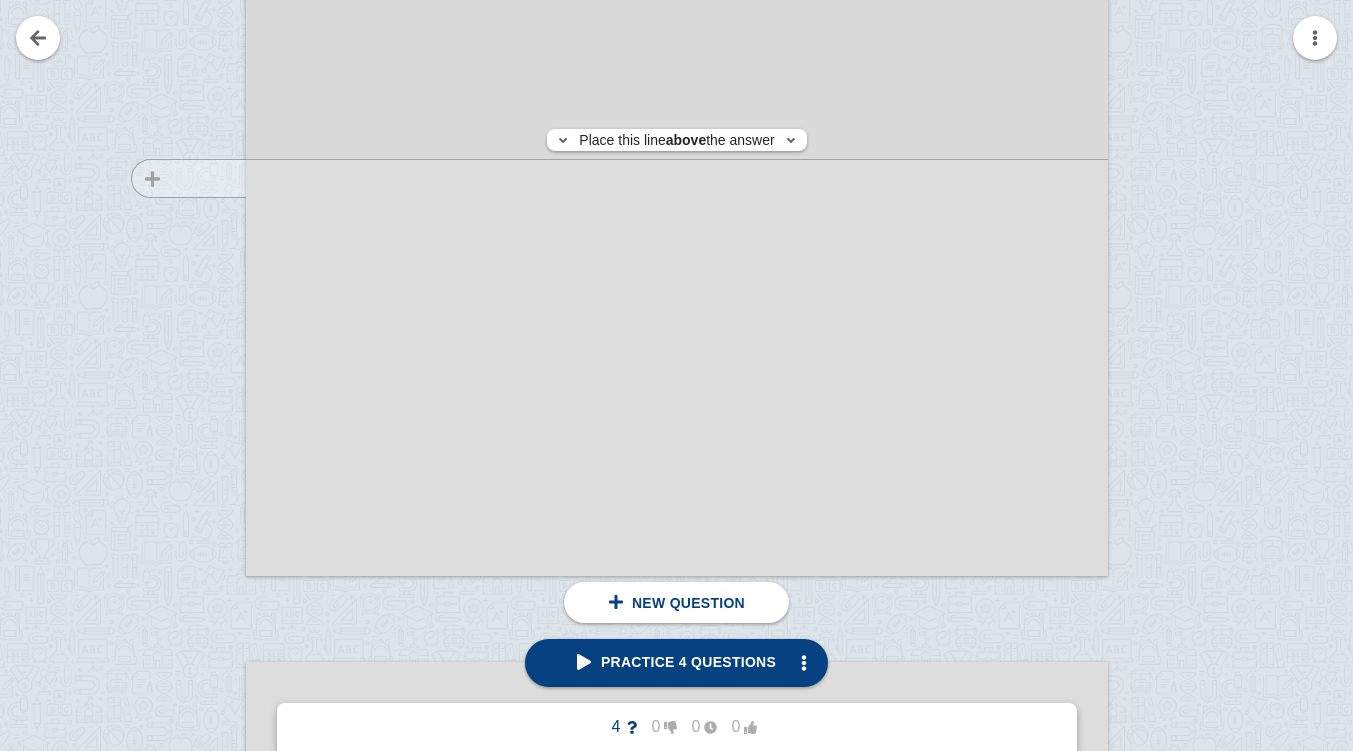 click at bounding box center (179, 23) 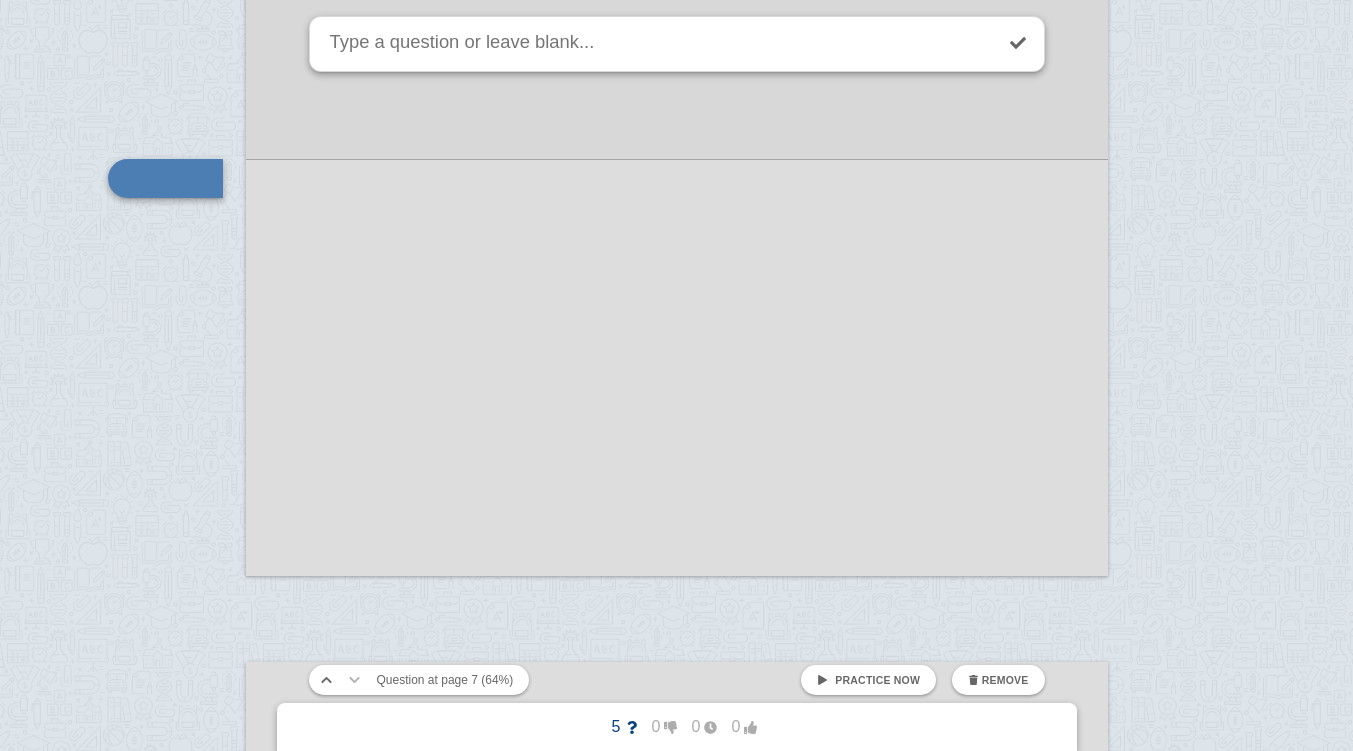 scroll, scrollTop: 8227, scrollLeft: 0, axis: vertical 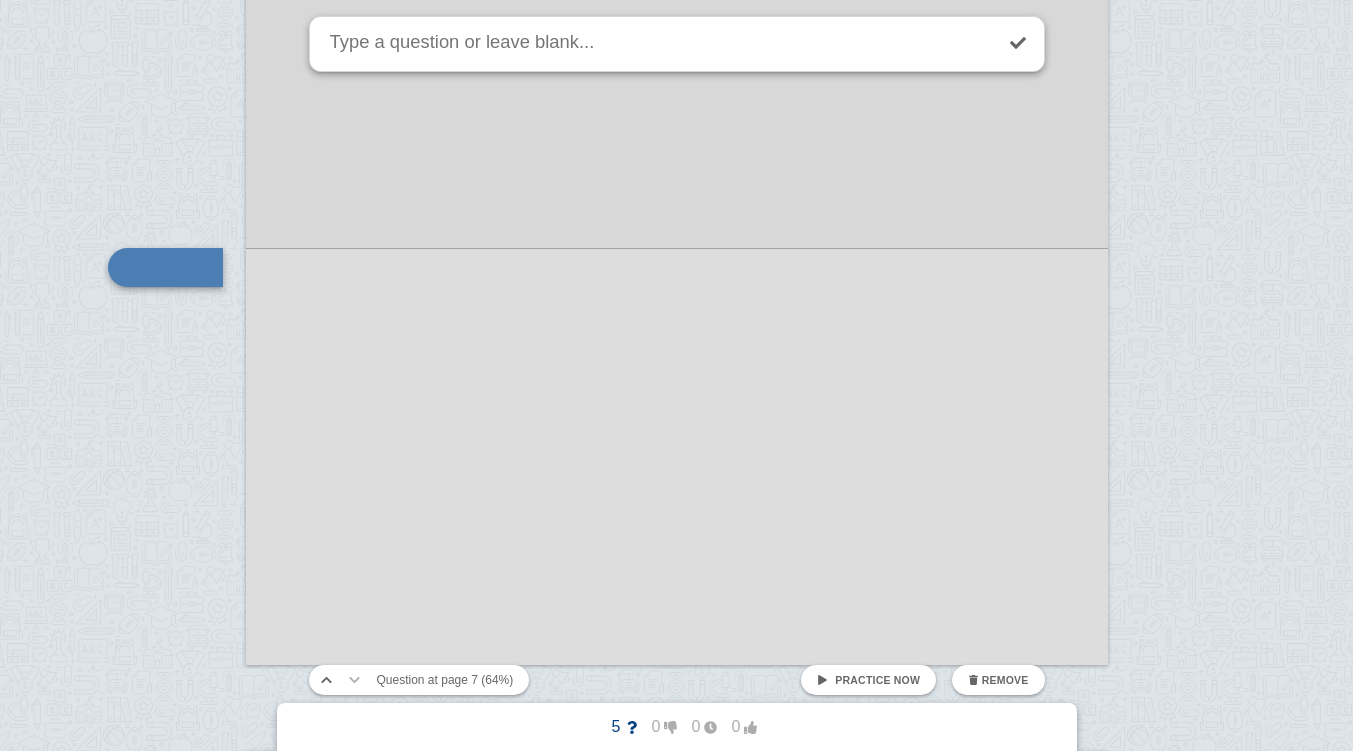 click at bounding box center (677, 93) 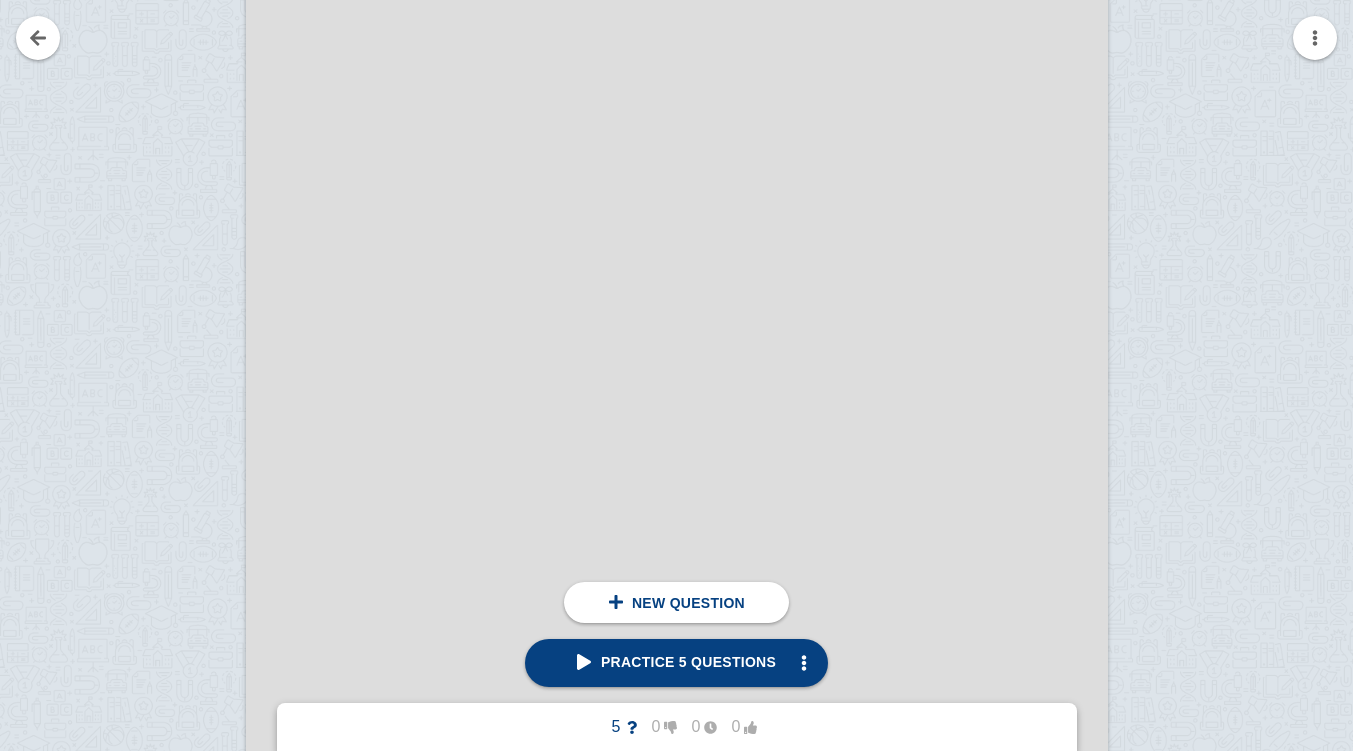 scroll, scrollTop: 9075, scrollLeft: 0, axis: vertical 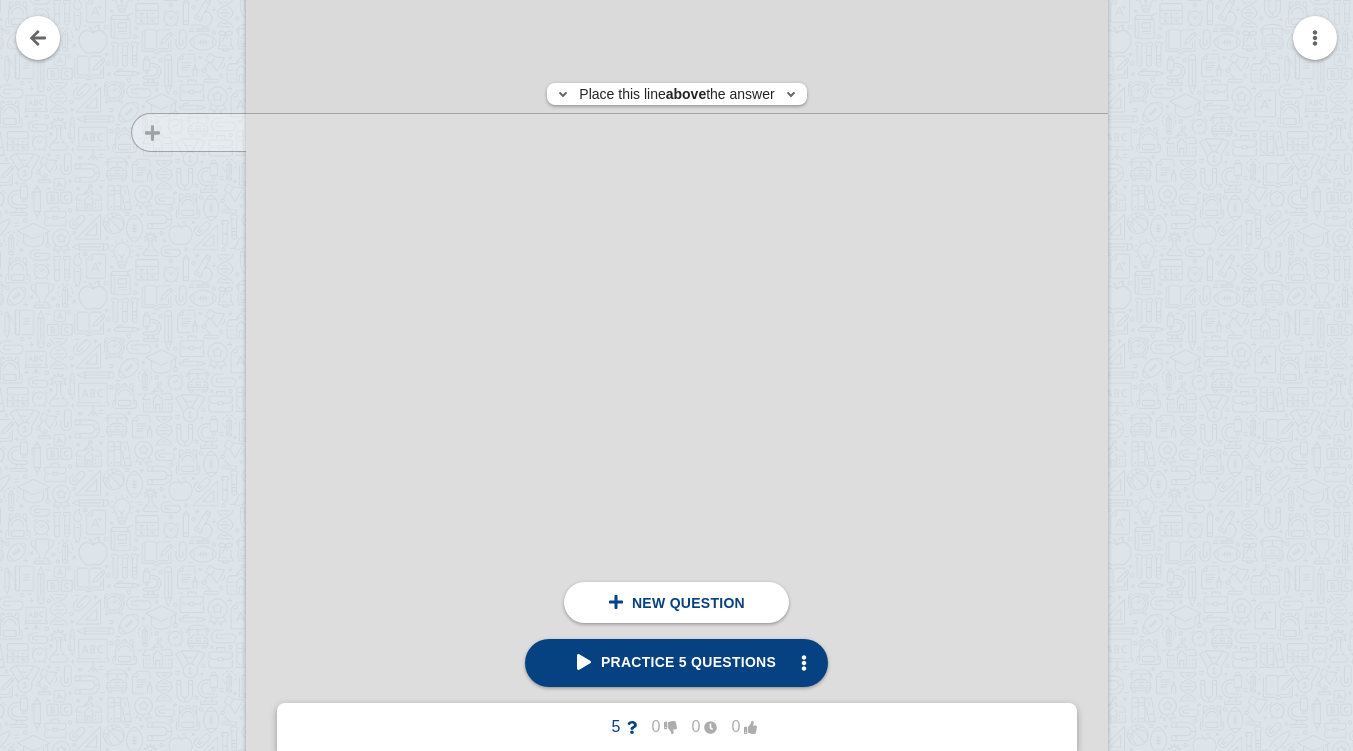 click at bounding box center (179, 493) 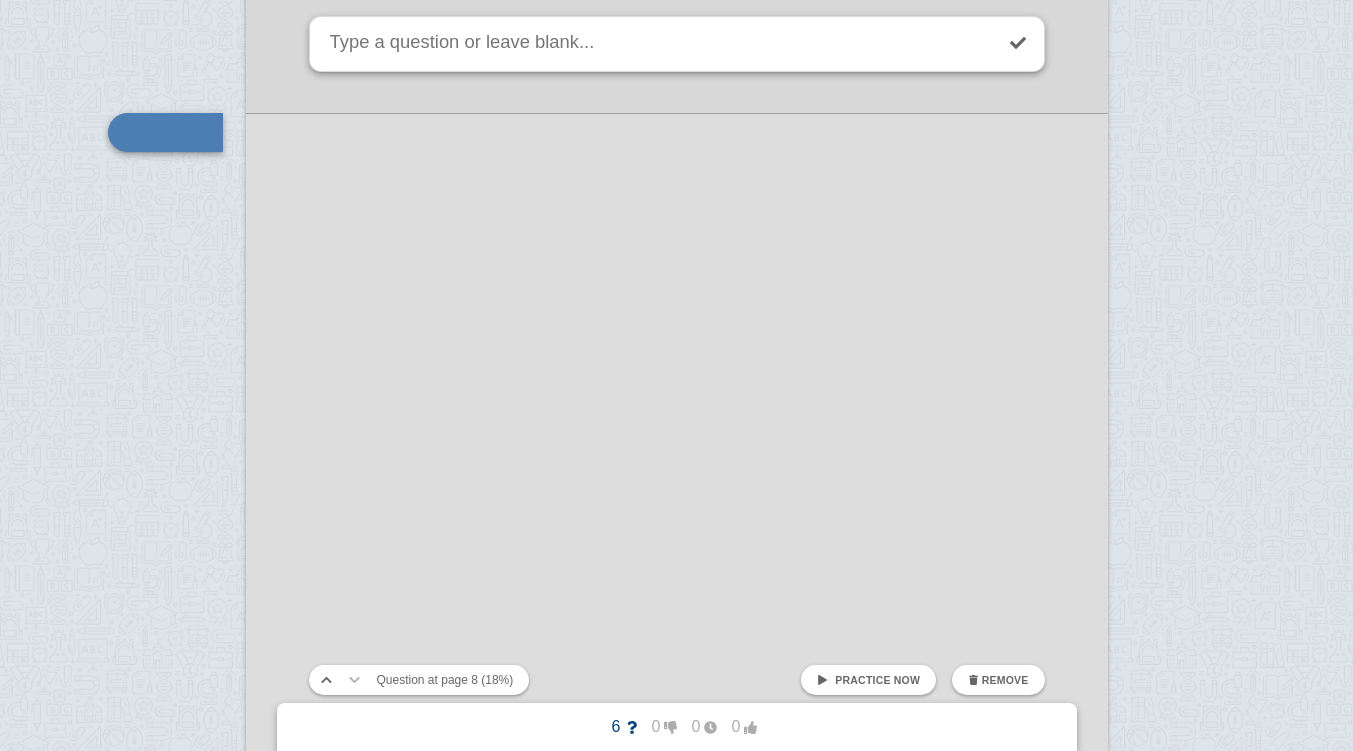 scroll, scrollTop: 8940, scrollLeft: 0, axis: vertical 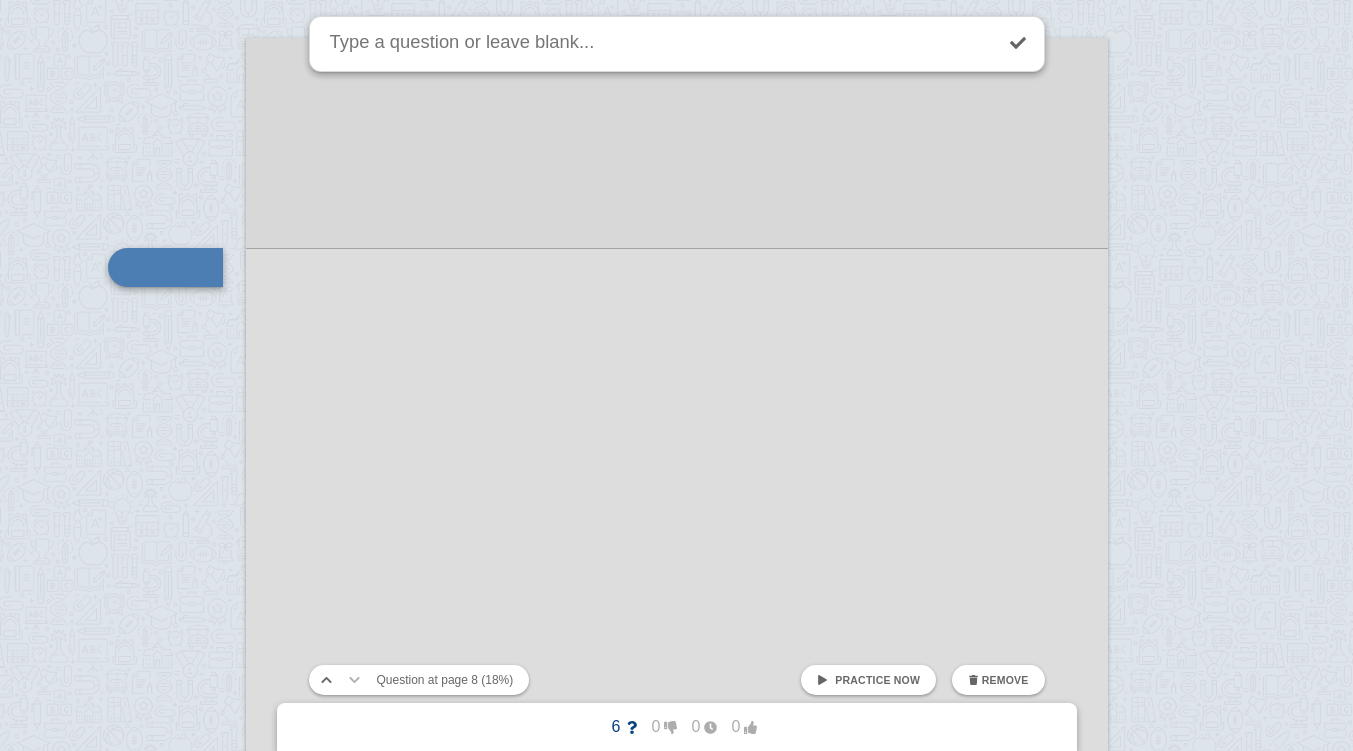 click at bounding box center [677, 609] 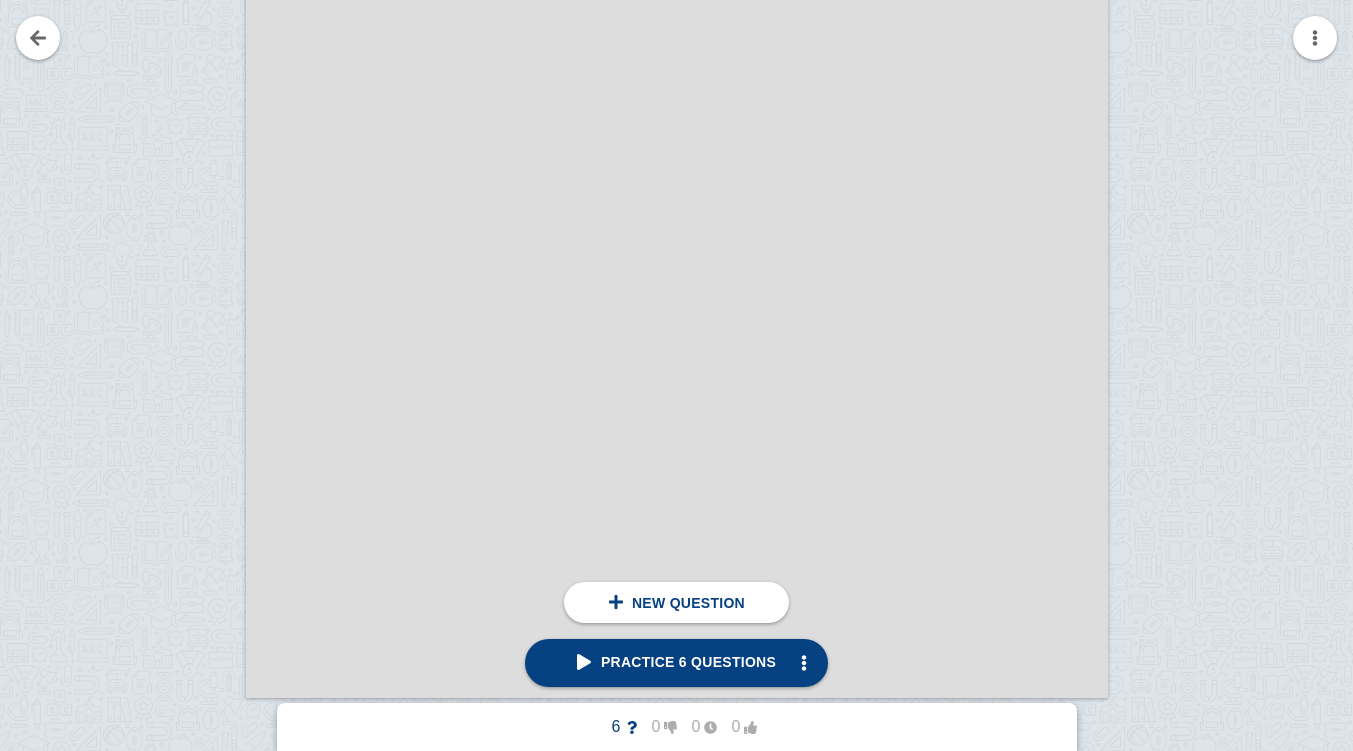 scroll, scrollTop: 9423, scrollLeft: 0, axis: vertical 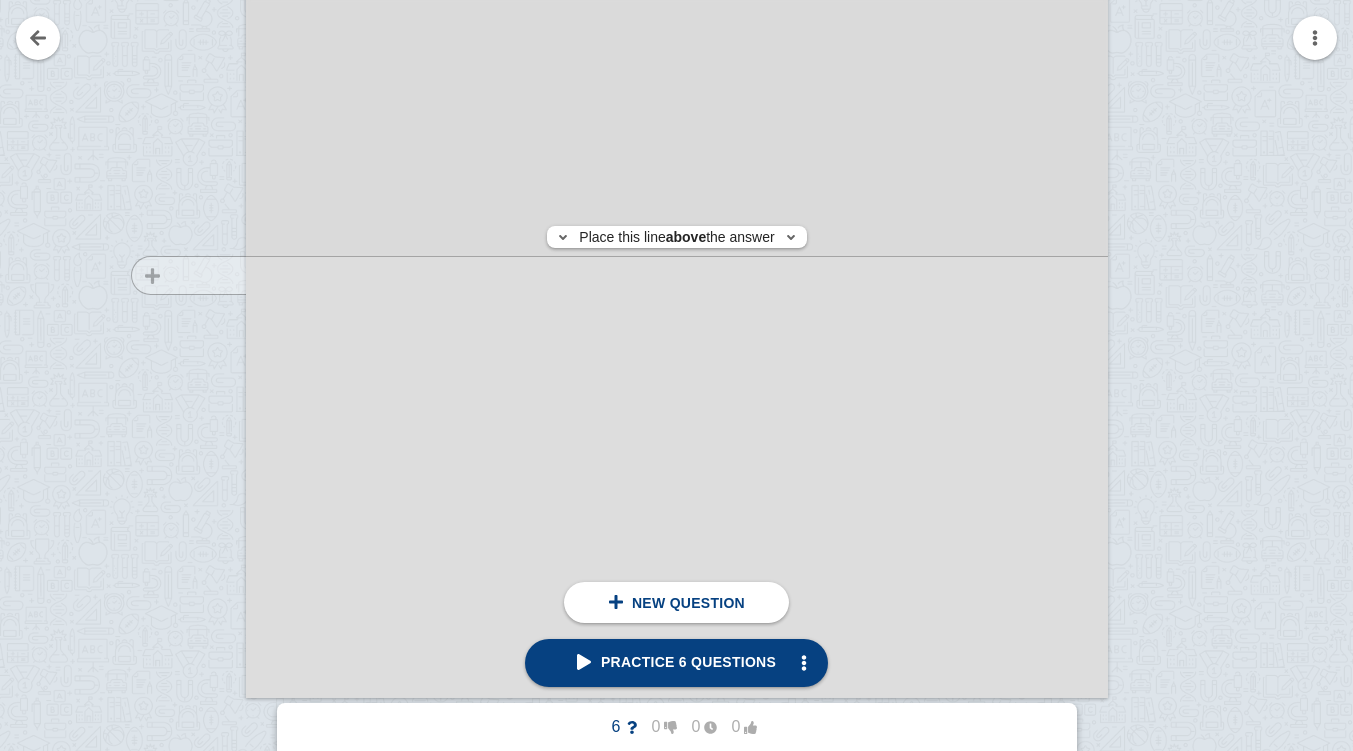 click at bounding box center [179, 145] 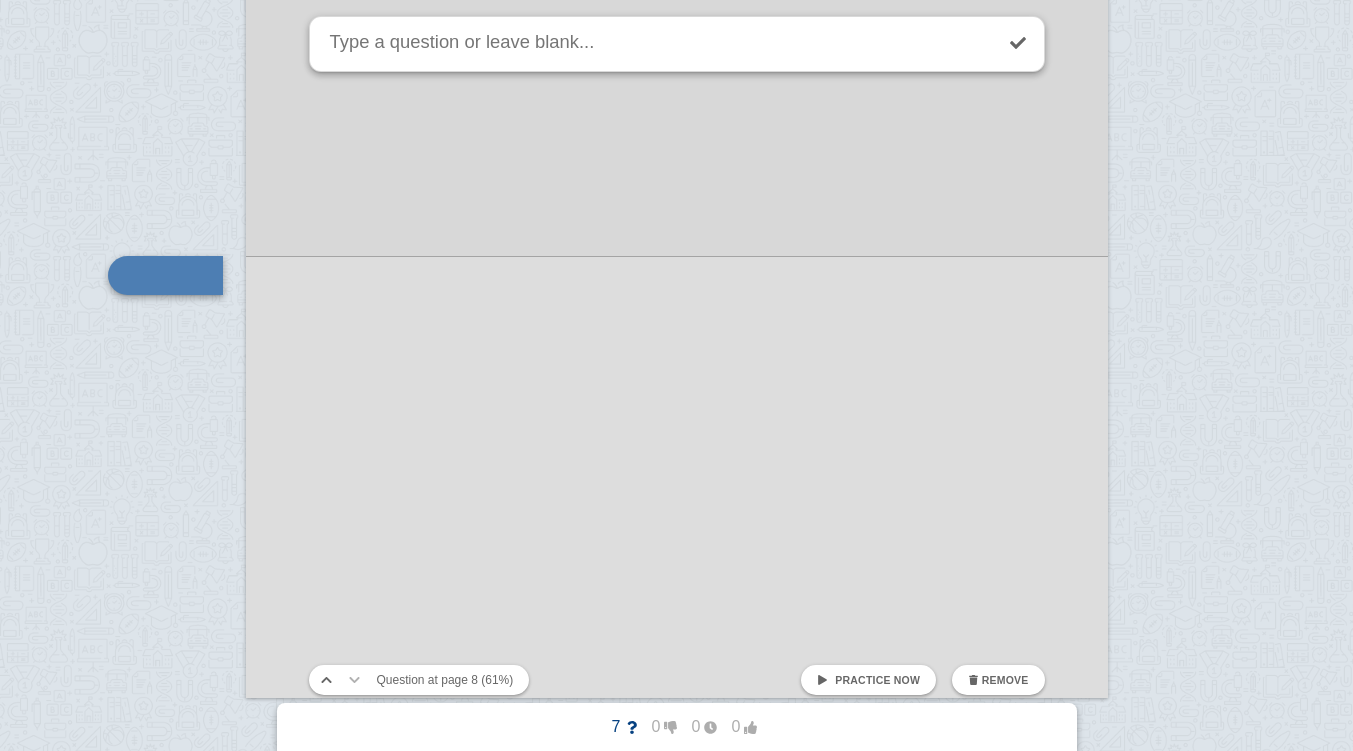 scroll, scrollTop: 9431, scrollLeft: 0, axis: vertical 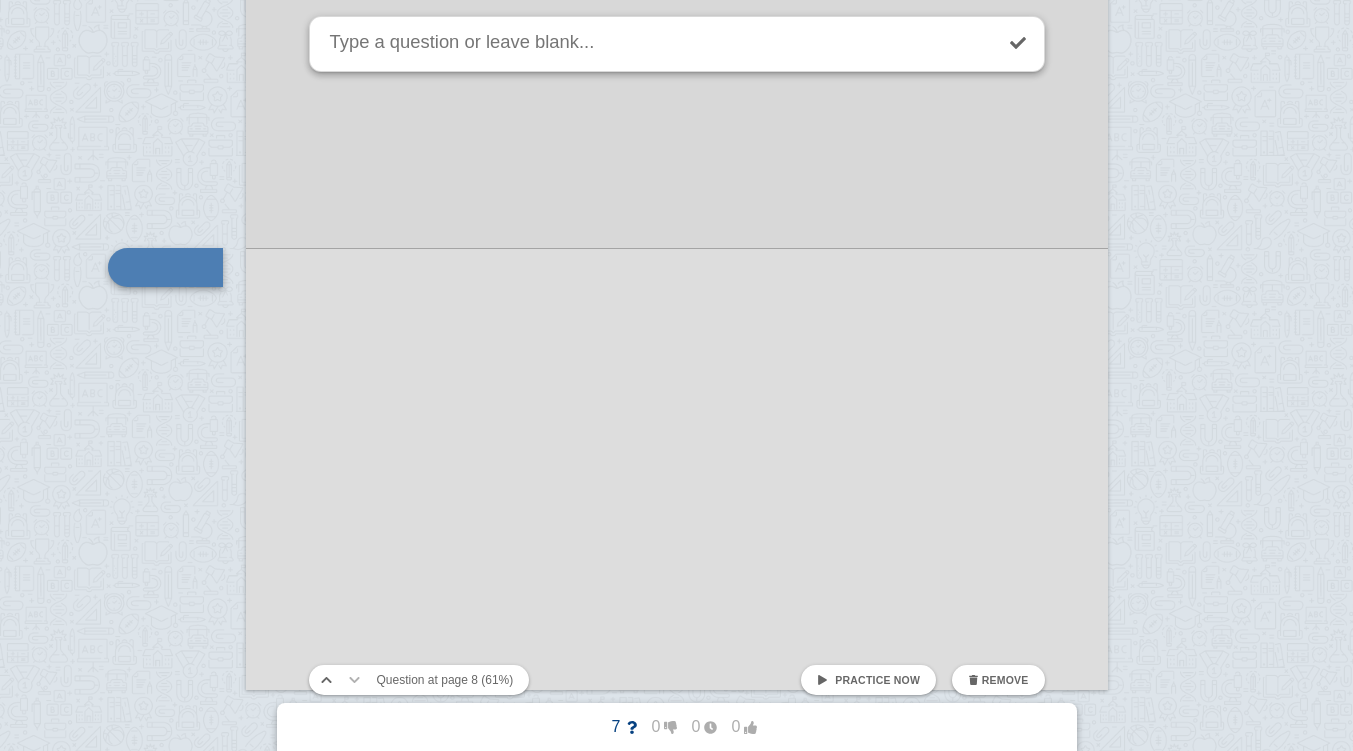 click at bounding box center (677, 118) 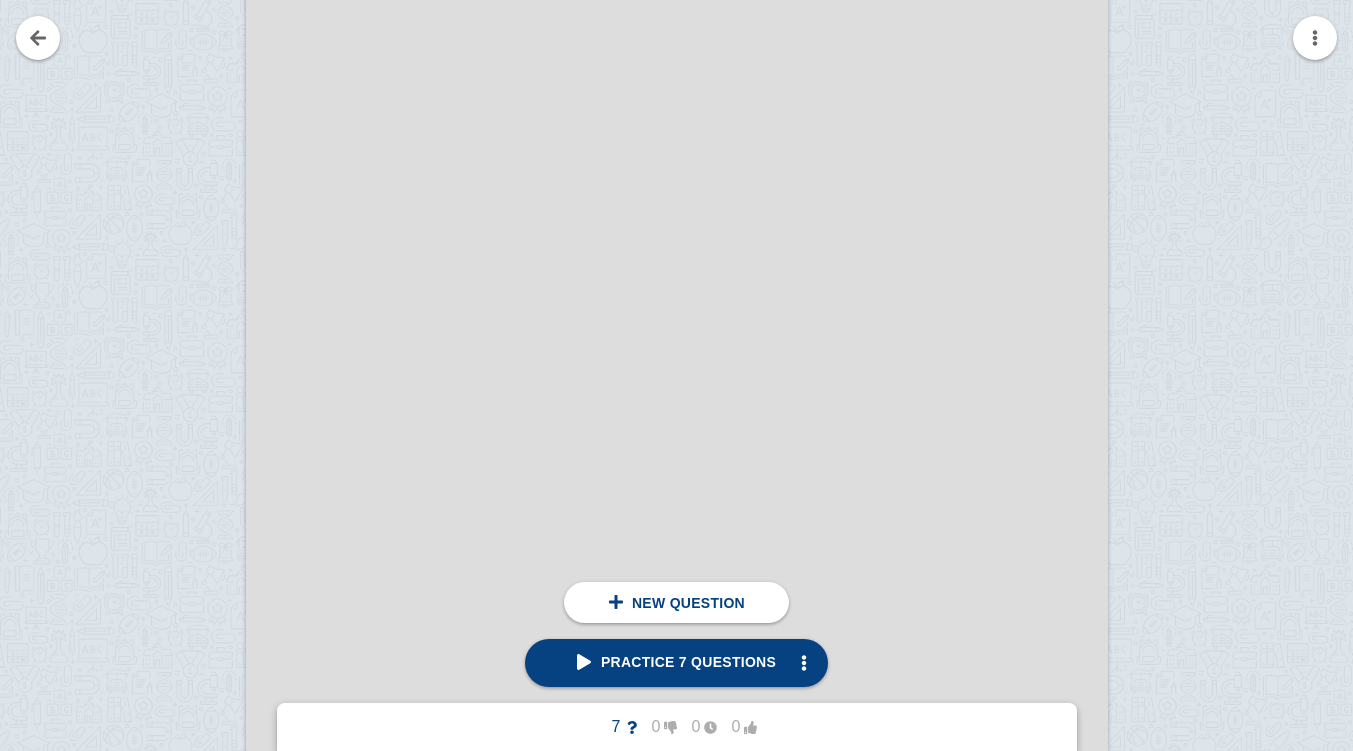 scroll, scrollTop: 11506, scrollLeft: 0, axis: vertical 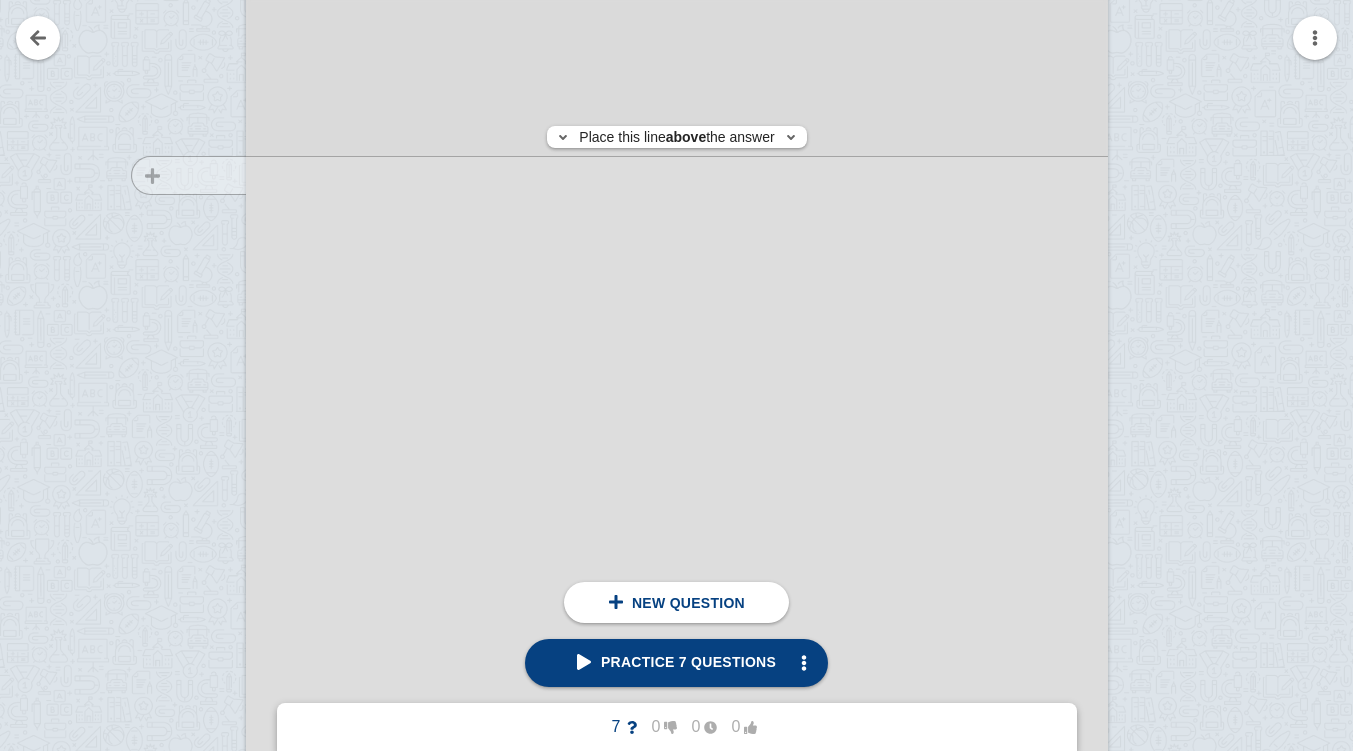 click at bounding box center (179, 520) 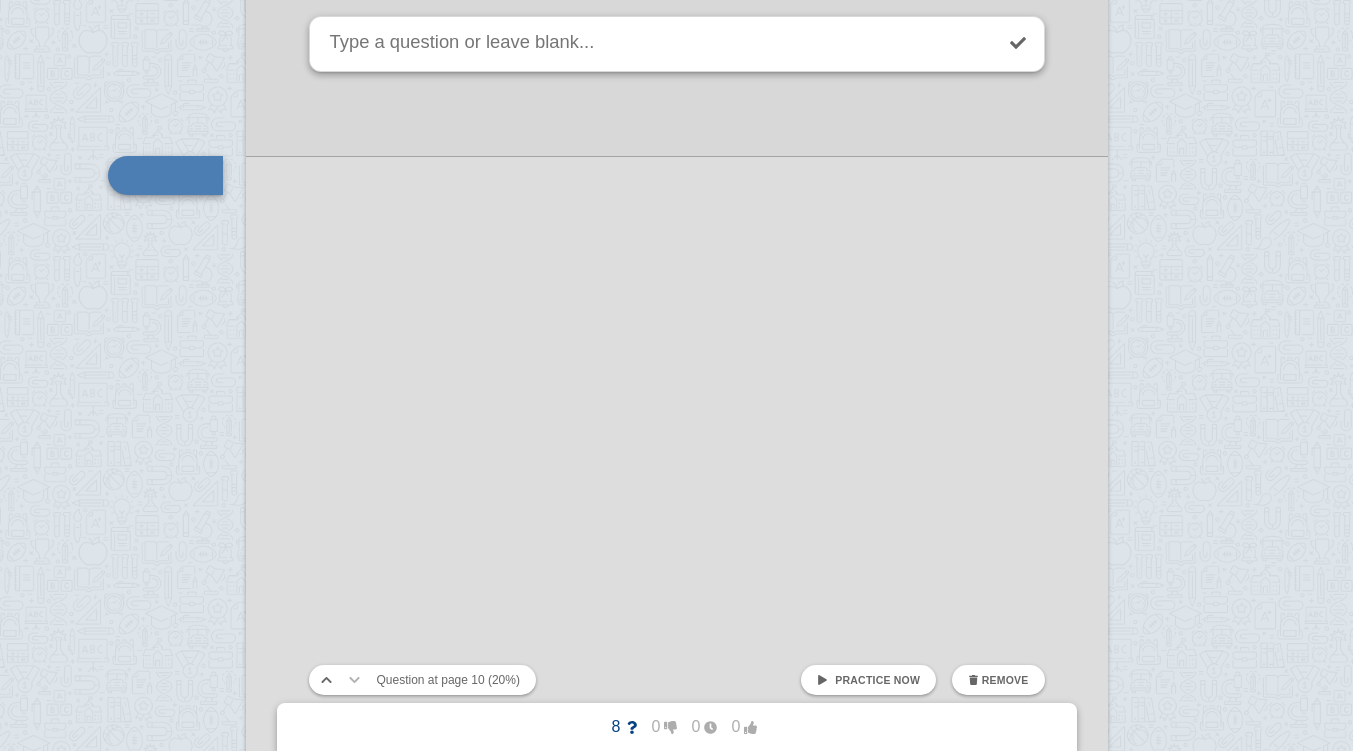 scroll, scrollTop: 11414, scrollLeft: 0, axis: vertical 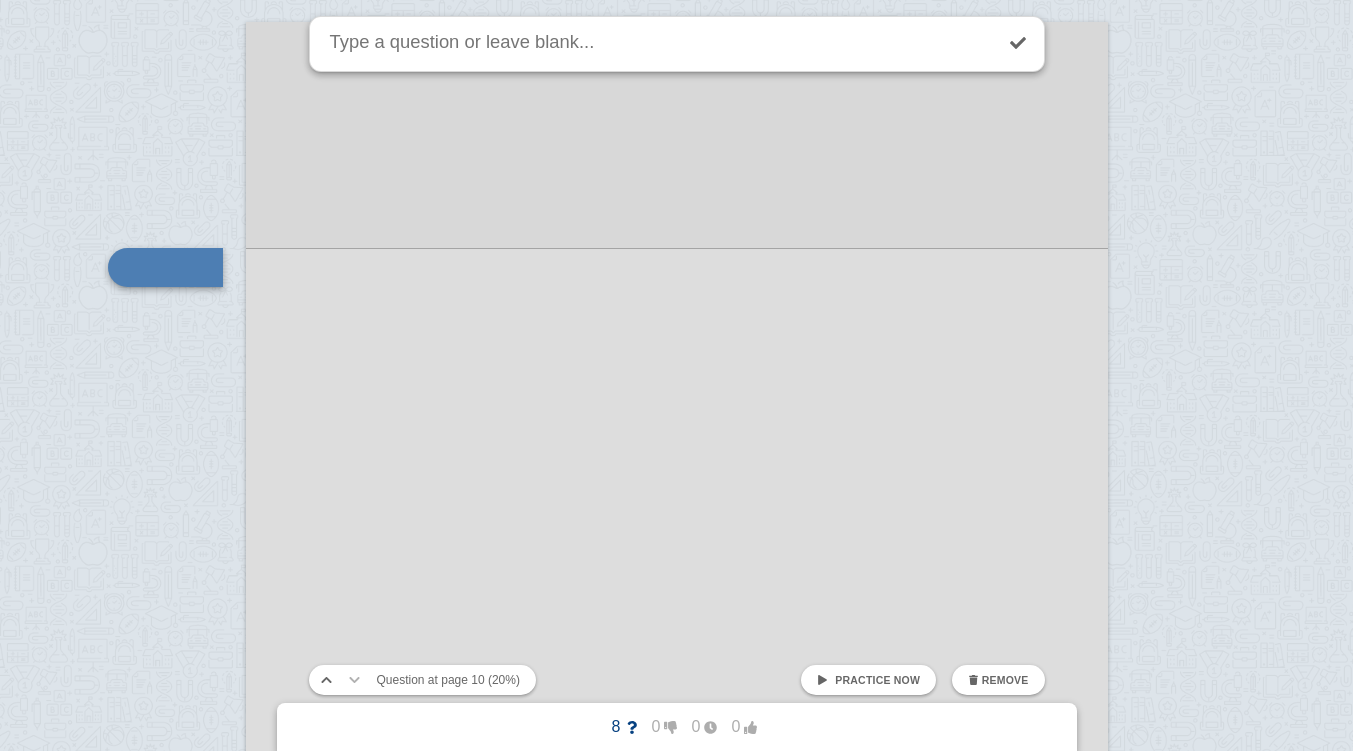 click at bounding box center (676, 7389) 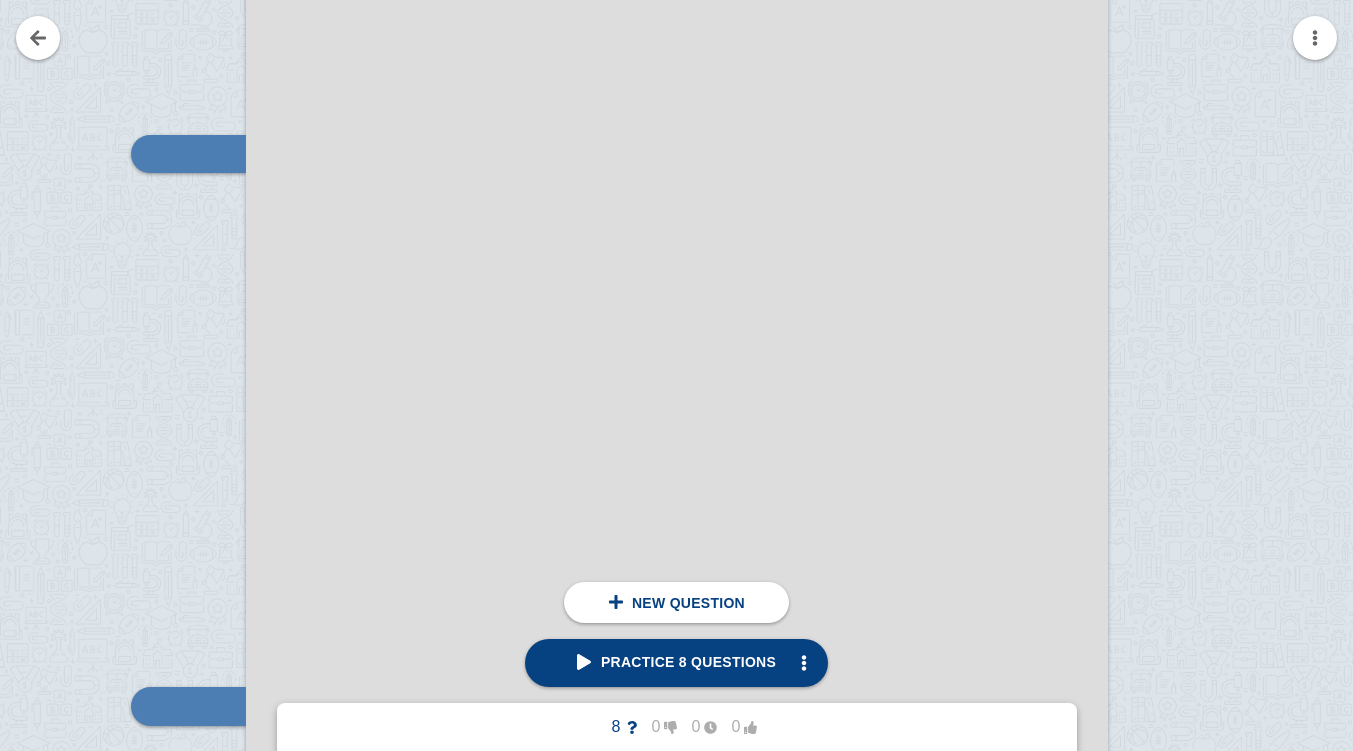 scroll, scrollTop: 7786, scrollLeft: 0, axis: vertical 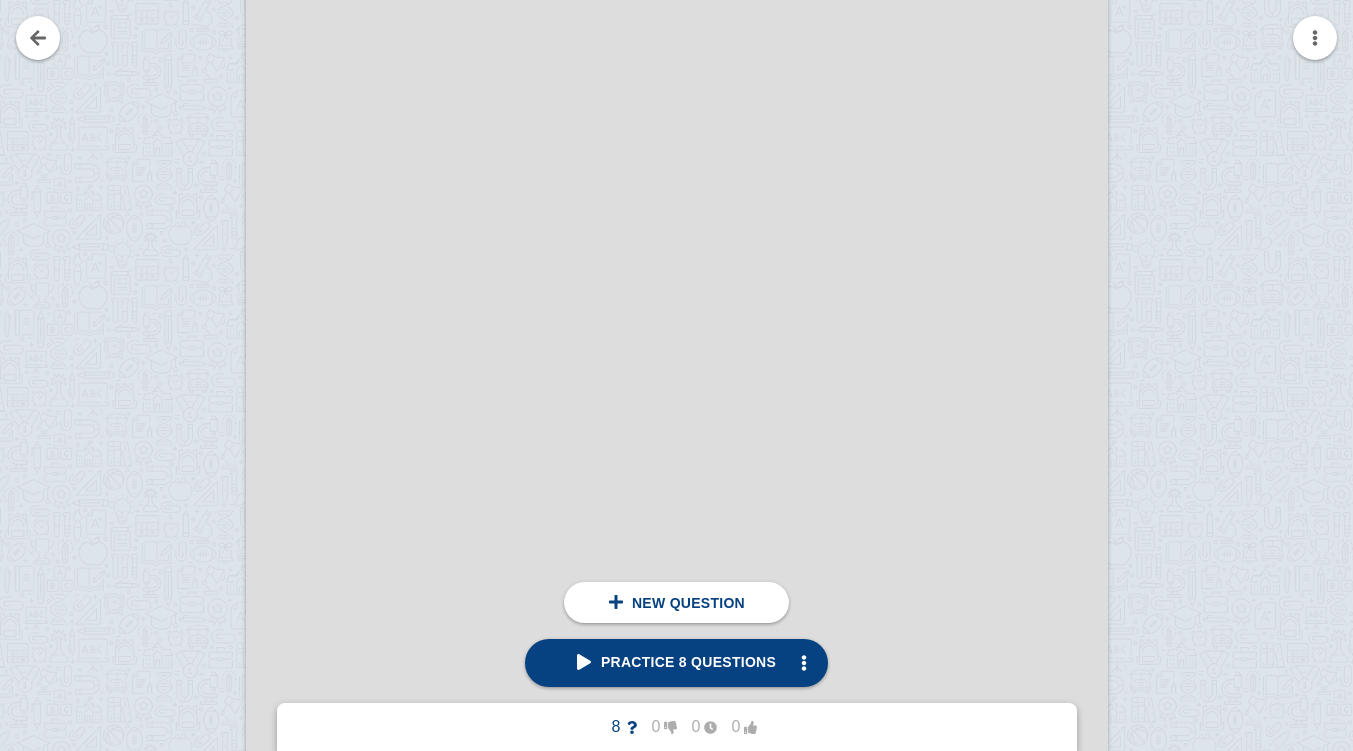 click at bounding box center [1175, 511] 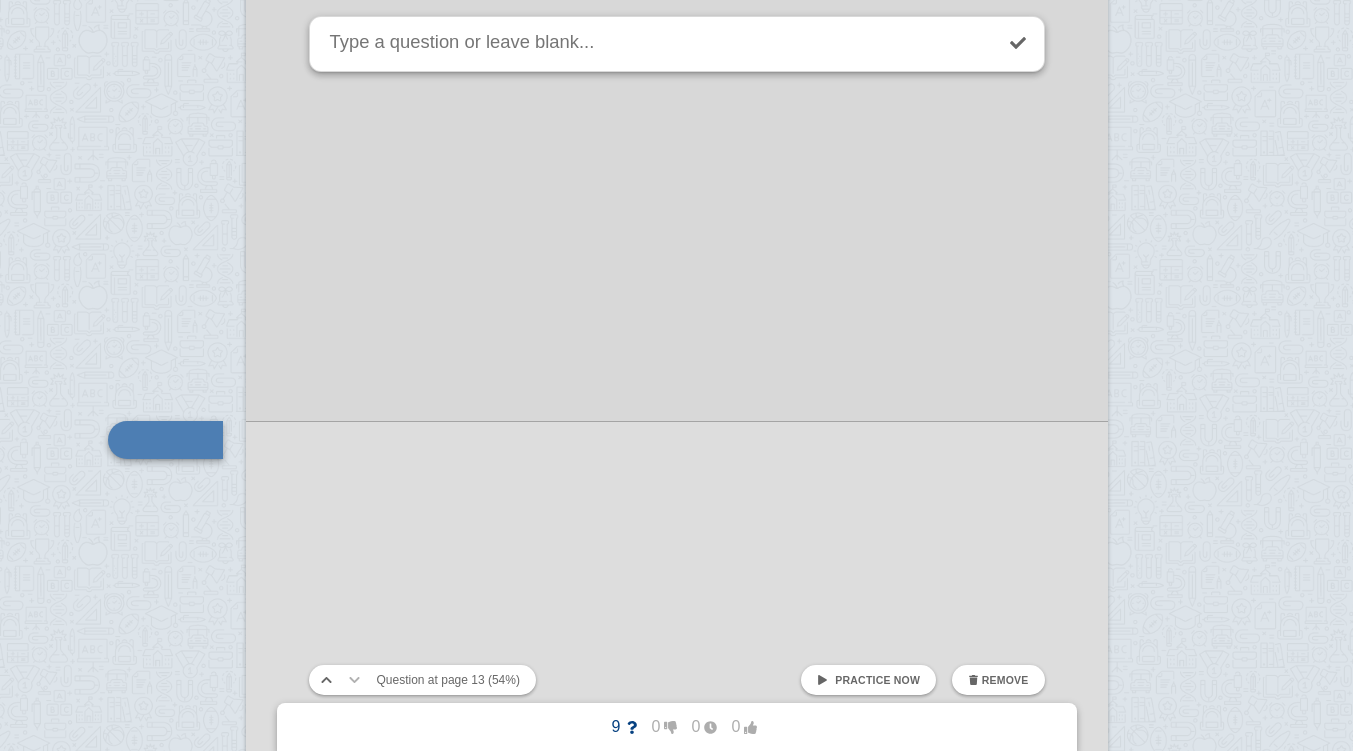 scroll, scrollTop: 15322, scrollLeft: 0, axis: vertical 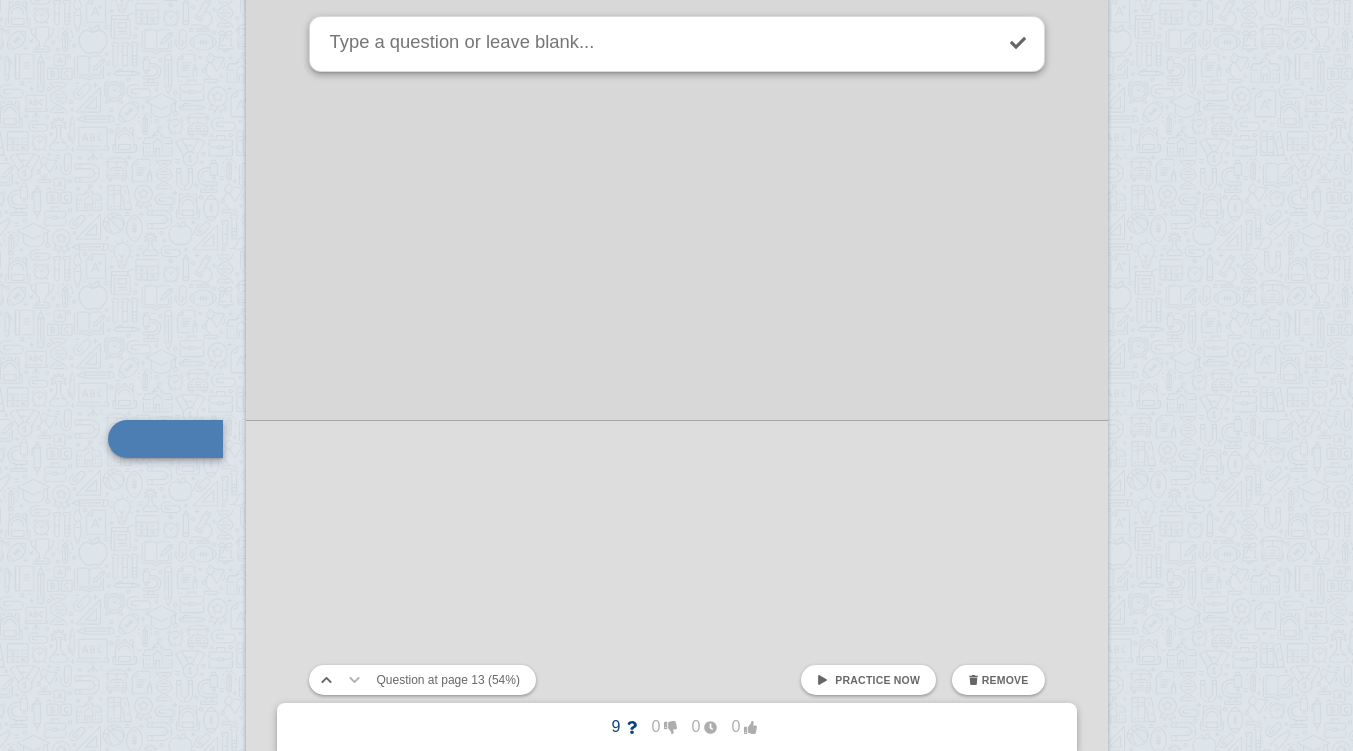 click on "Remove" at bounding box center [998, 680] 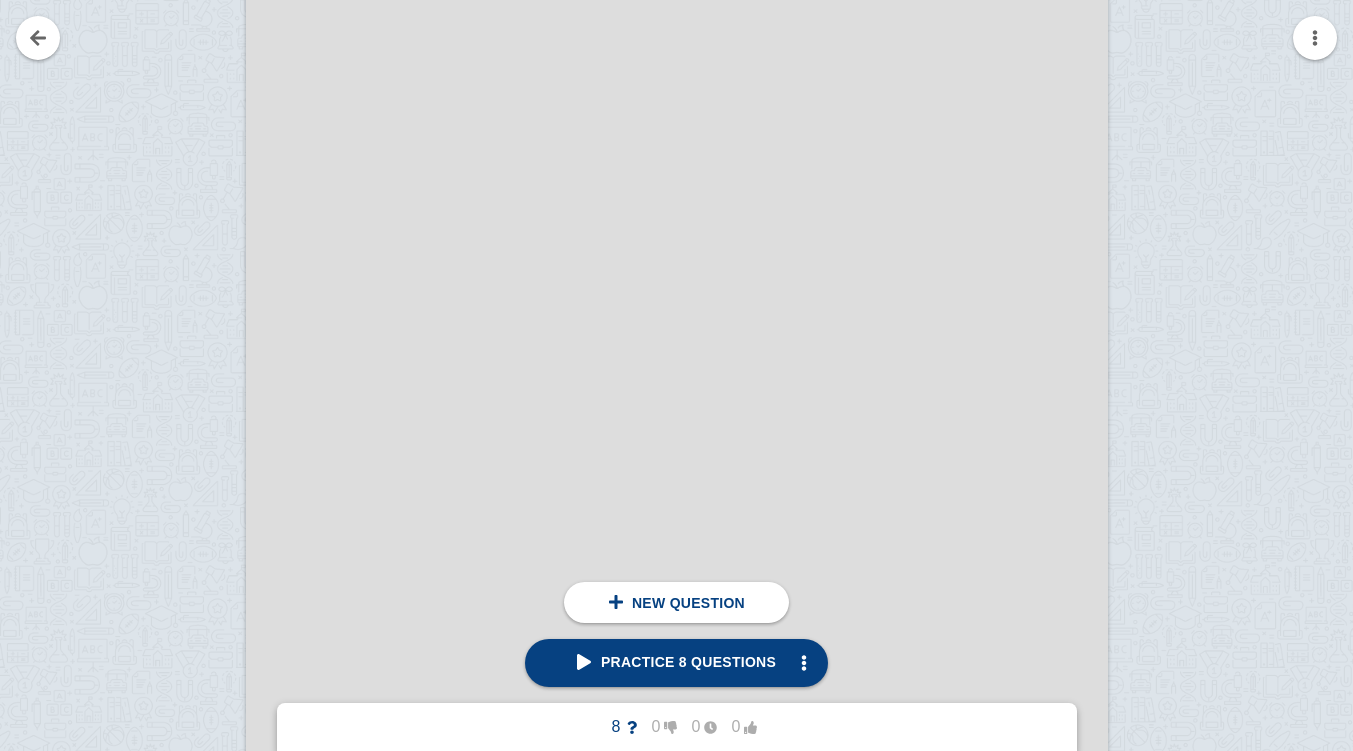 scroll, scrollTop: 16398, scrollLeft: 0, axis: vertical 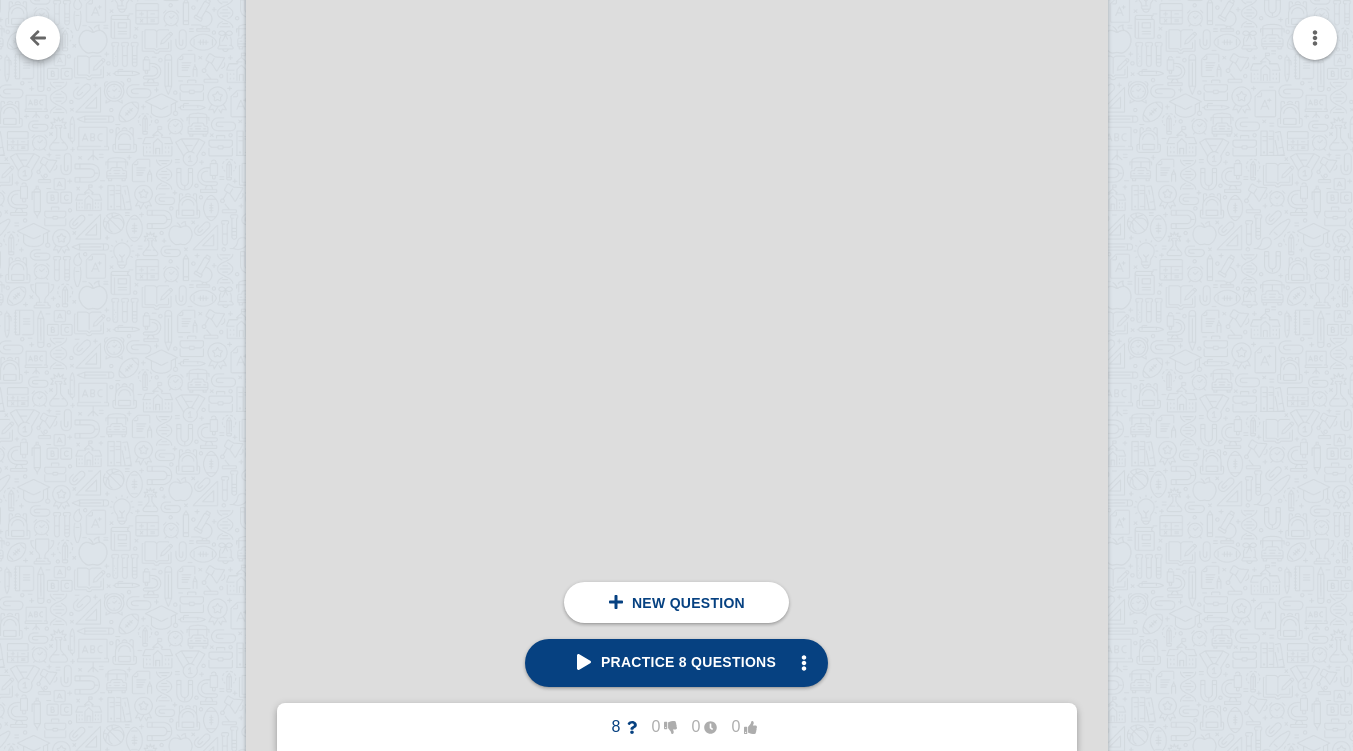 click at bounding box center (38, 38) 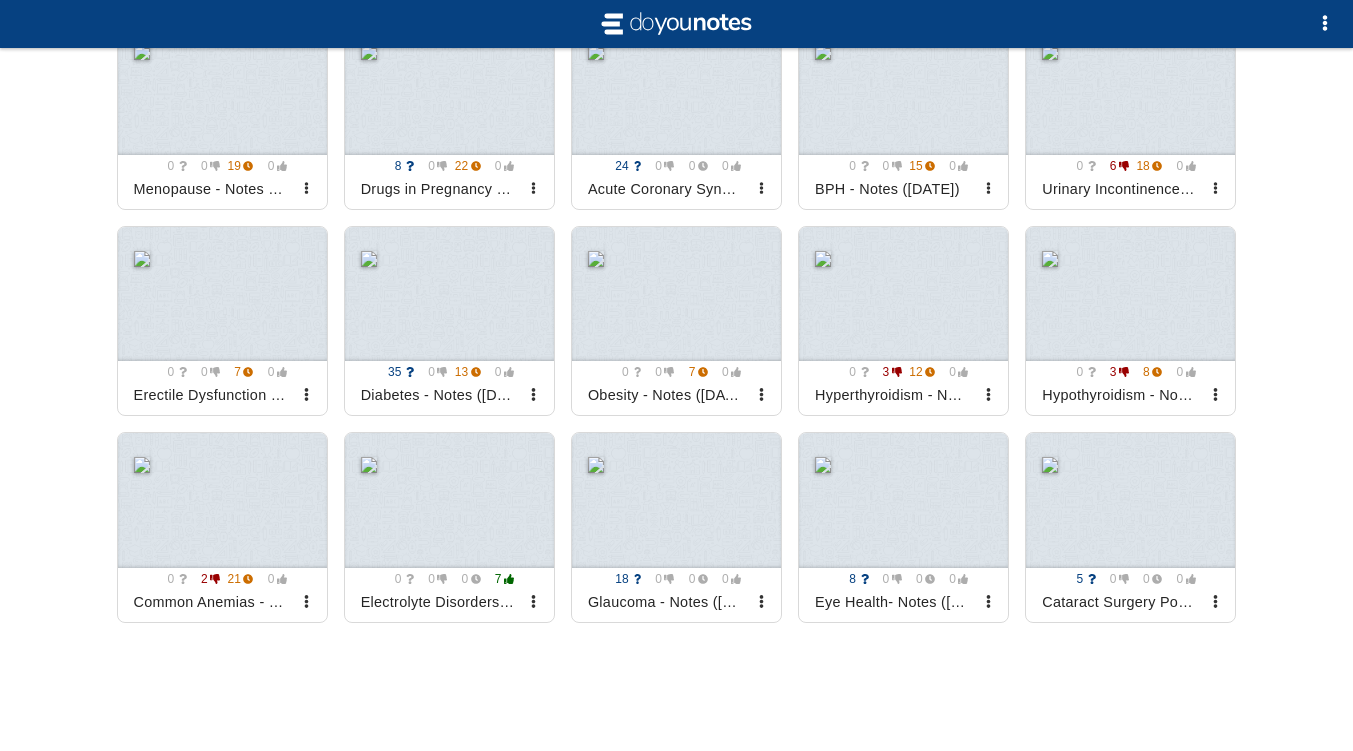 scroll, scrollTop: 1395, scrollLeft: 0, axis: vertical 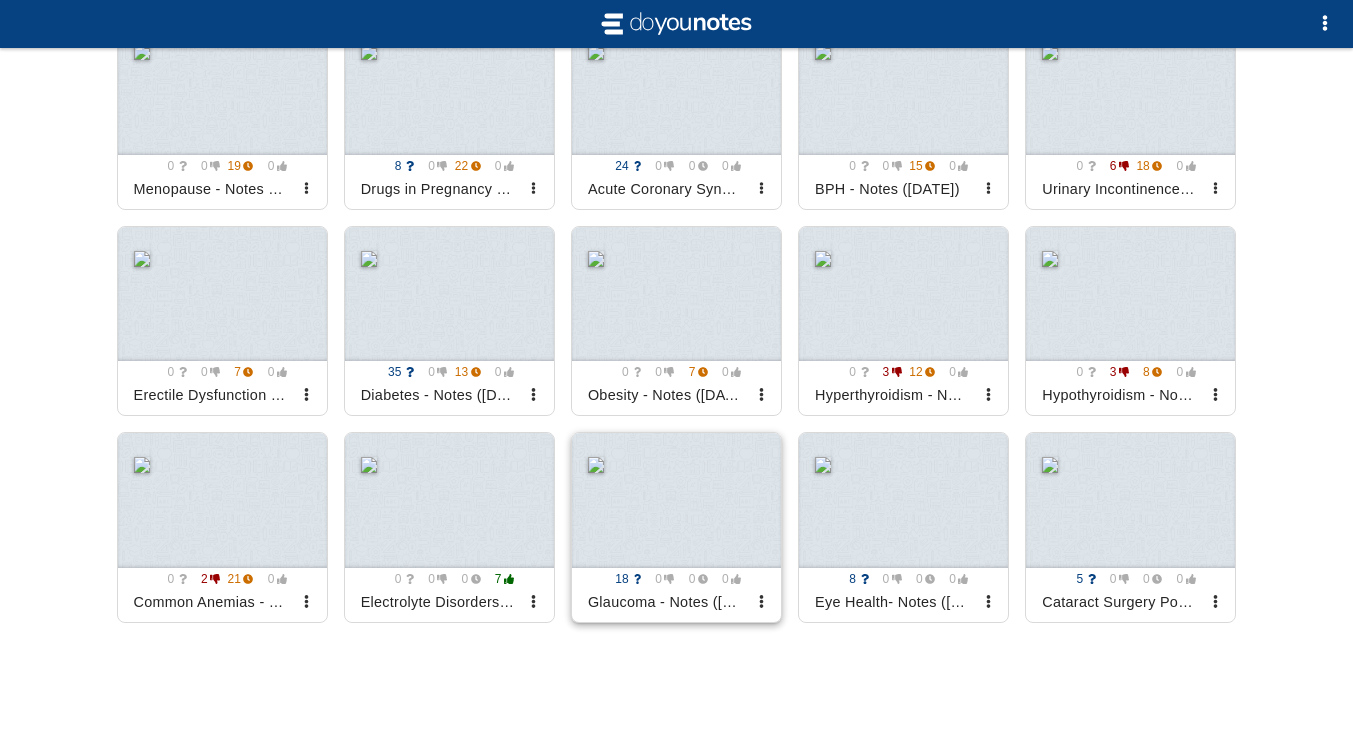 click at bounding box center [676, 500] 